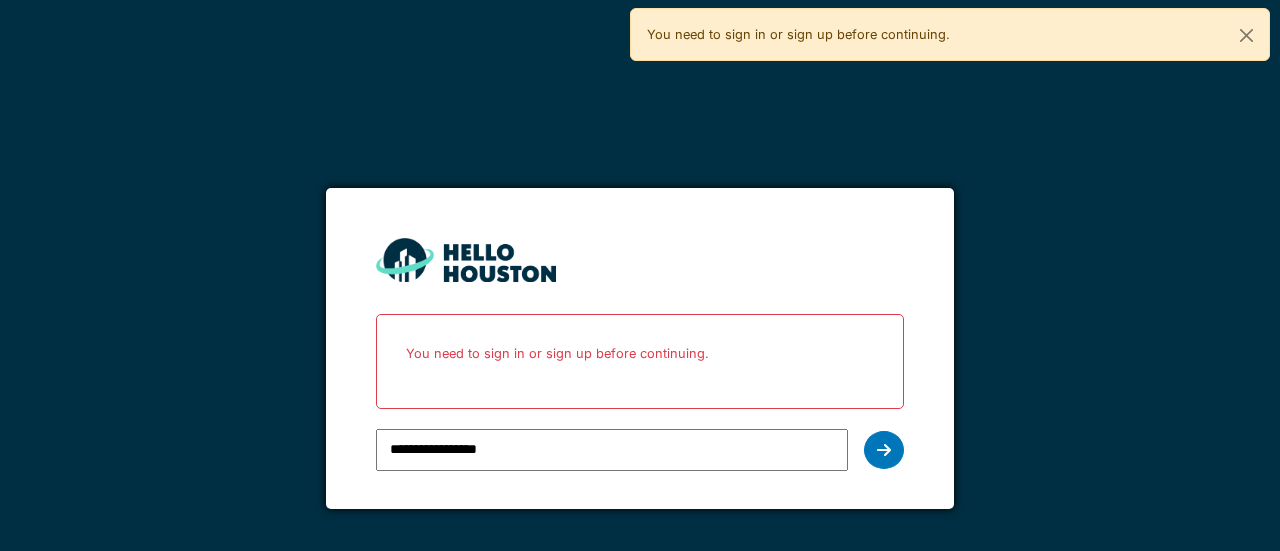 scroll, scrollTop: 0, scrollLeft: 0, axis: both 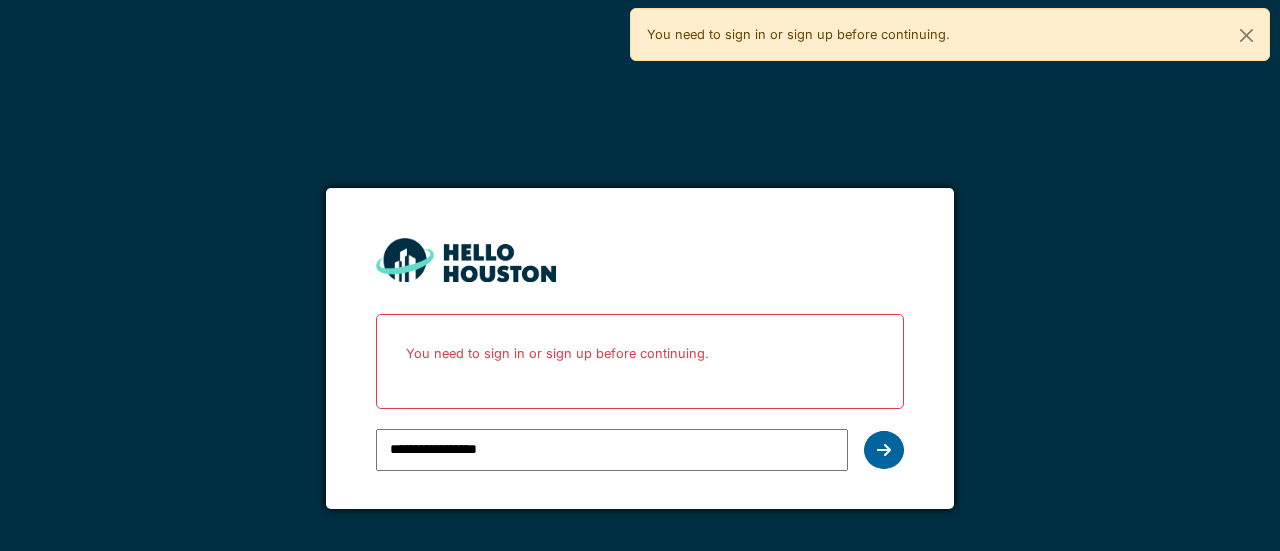click at bounding box center (884, 450) 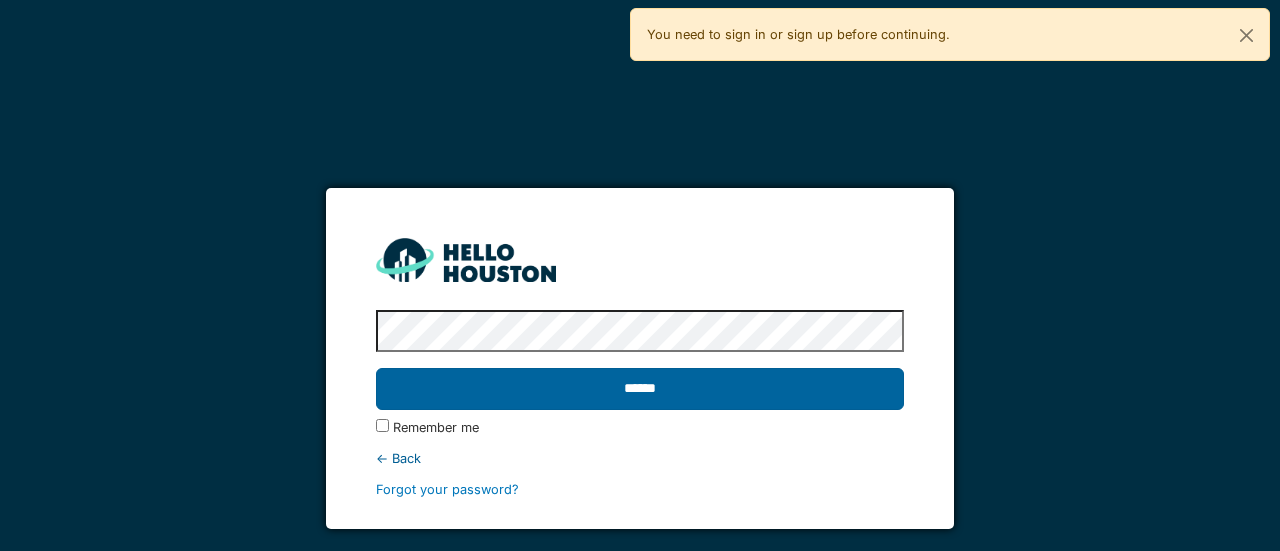 click on "******" at bounding box center (639, 389) 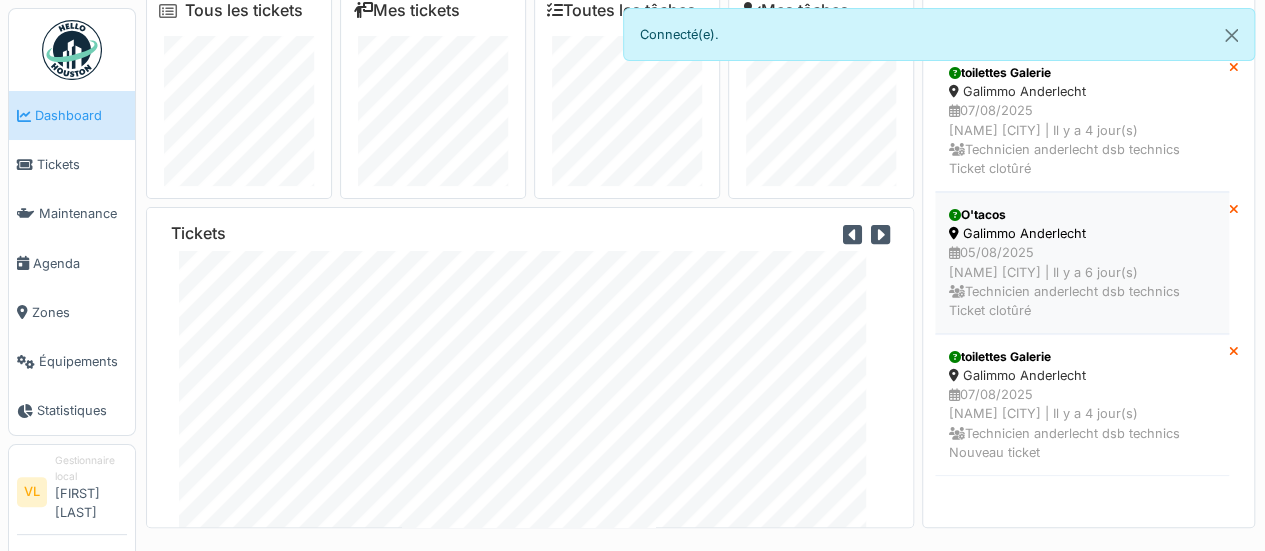 scroll, scrollTop: 0, scrollLeft: 0, axis: both 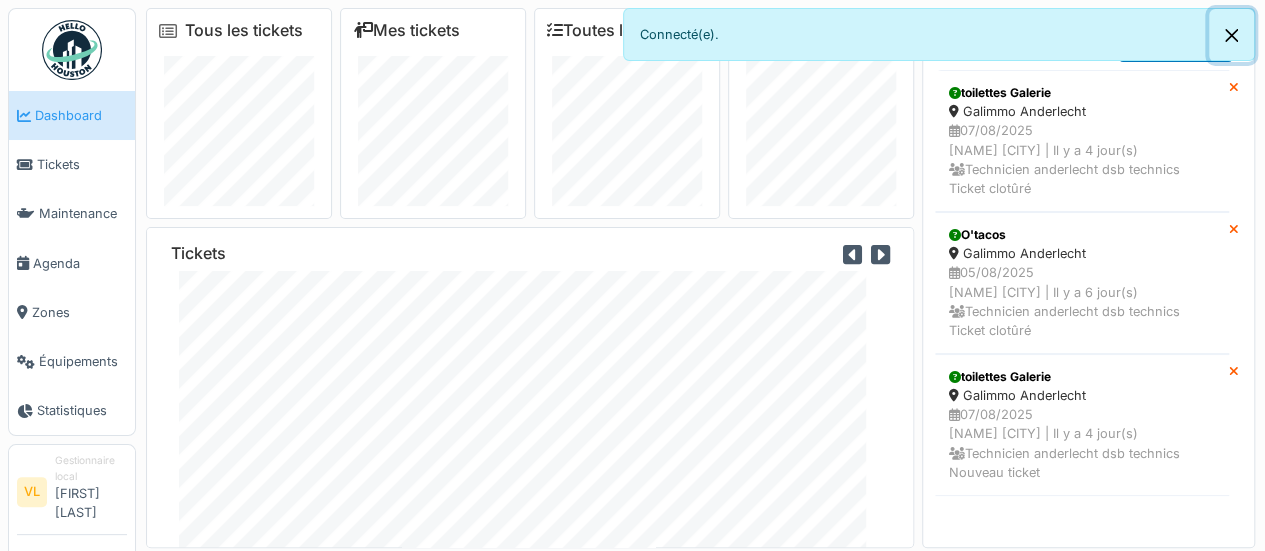 click at bounding box center (1231, 35) 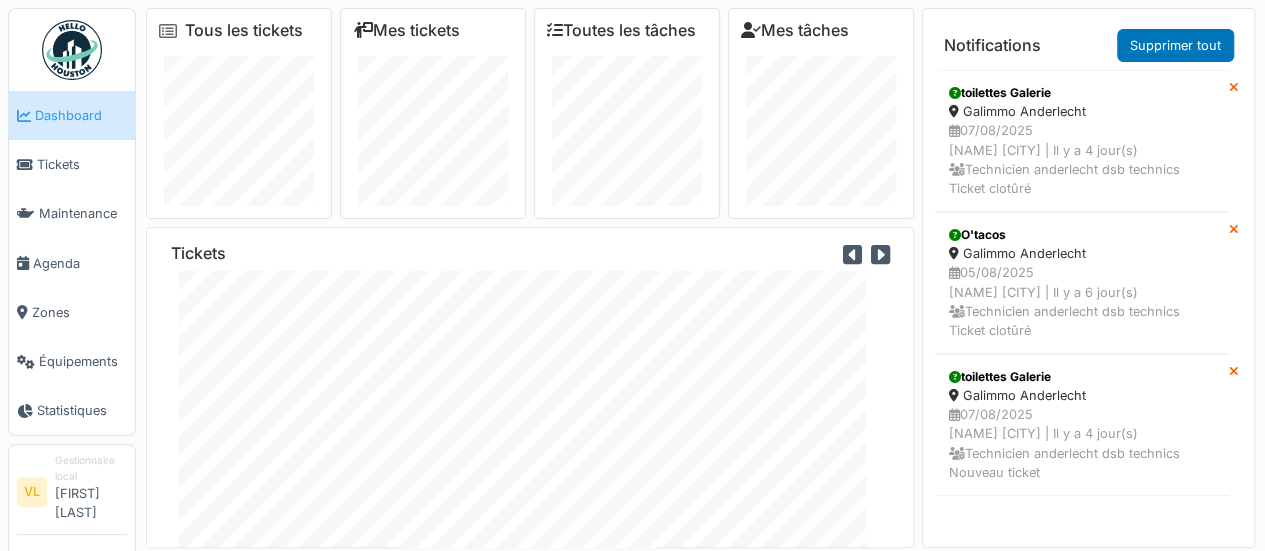 click on "Dashboard" at bounding box center [81, 115] 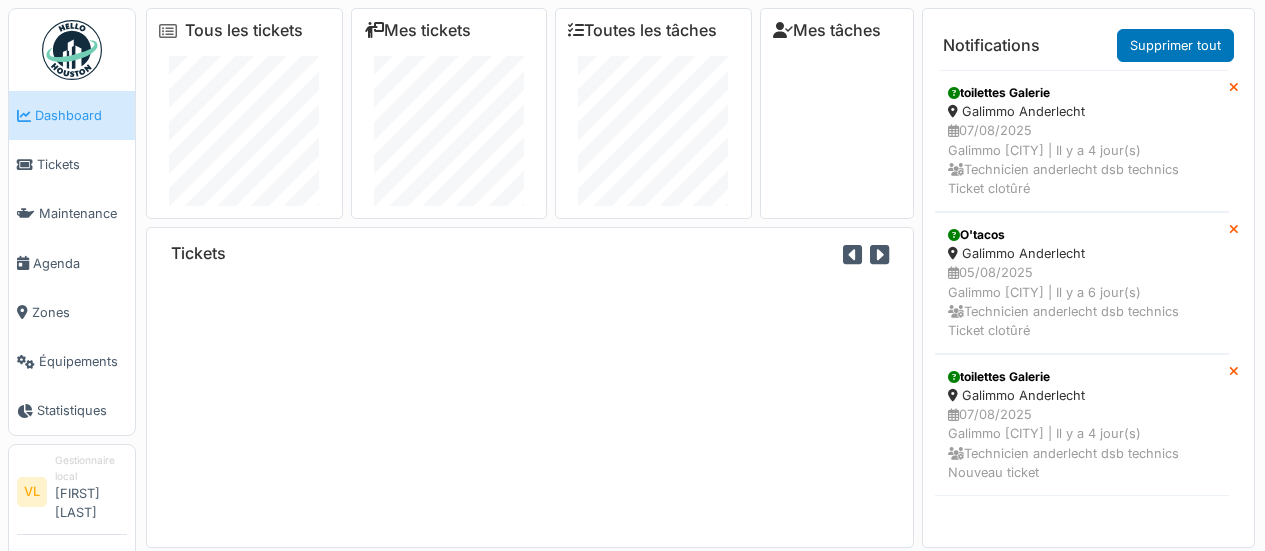 scroll, scrollTop: 0, scrollLeft: 0, axis: both 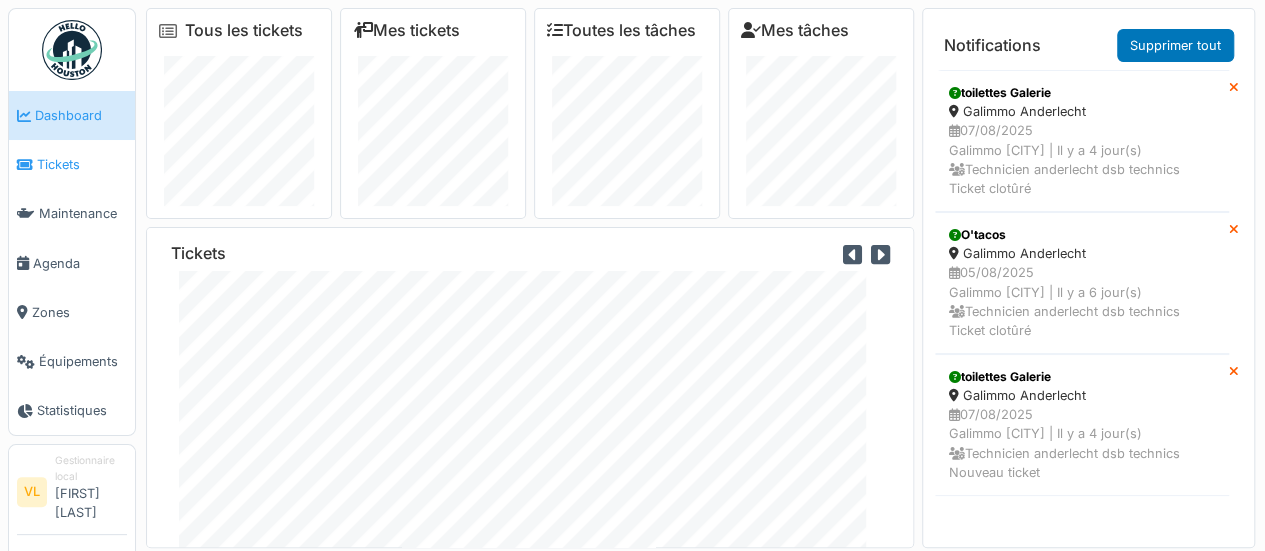 click on "Tickets" at bounding box center [82, 164] 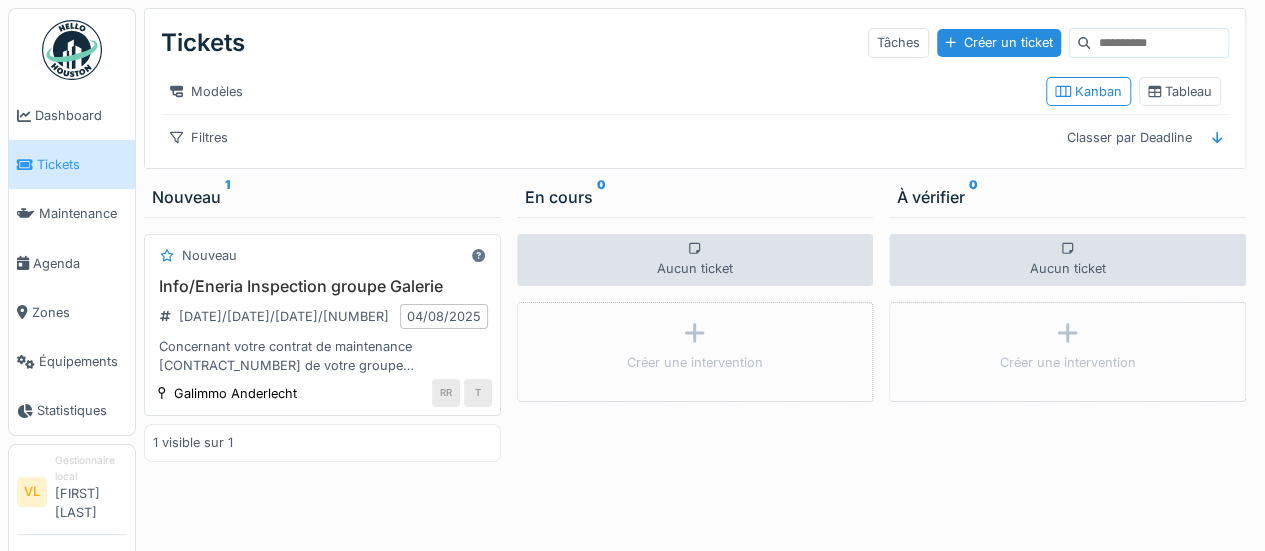 scroll, scrollTop: 15, scrollLeft: 0, axis: vertical 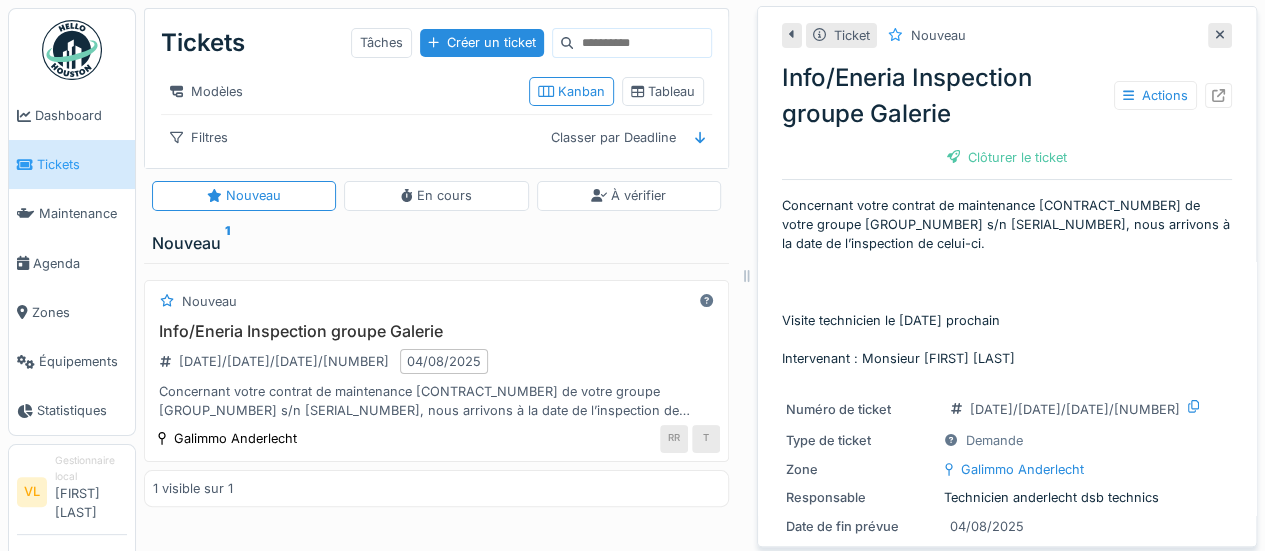 click on "Tickets" at bounding box center [82, 164] 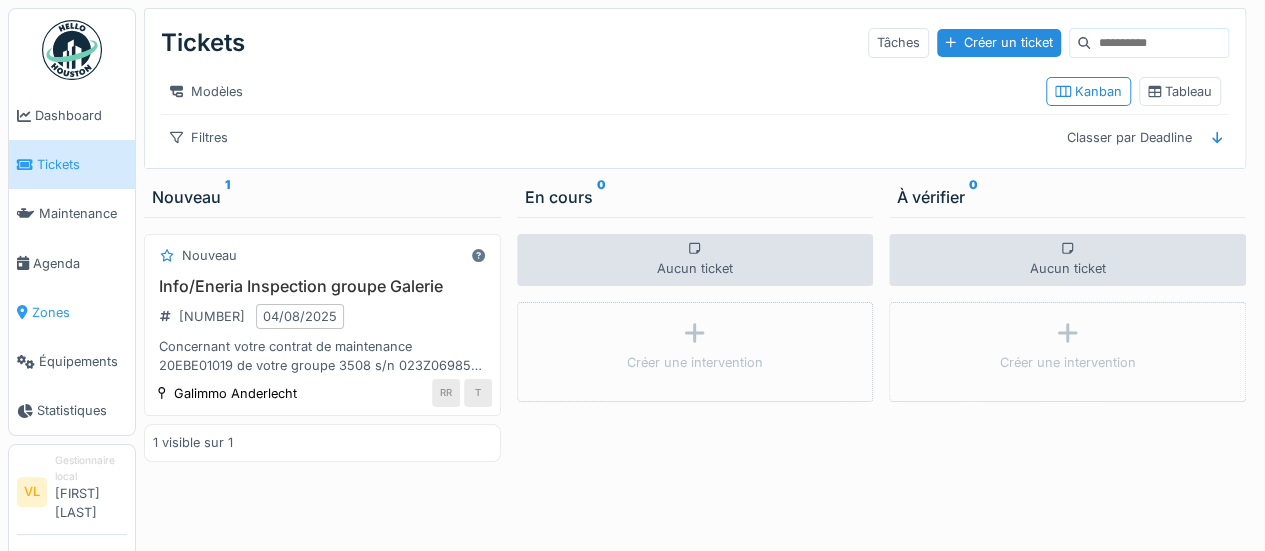 scroll, scrollTop: 15, scrollLeft: 0, axis: vertical 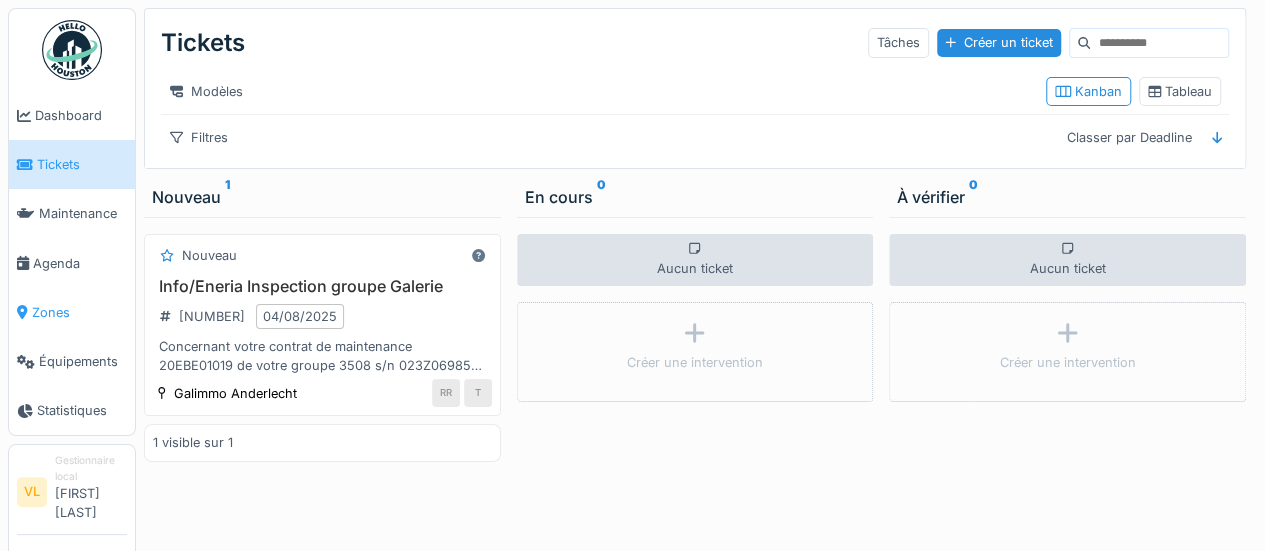 click on "Zones" at bounding box center [79, 312] 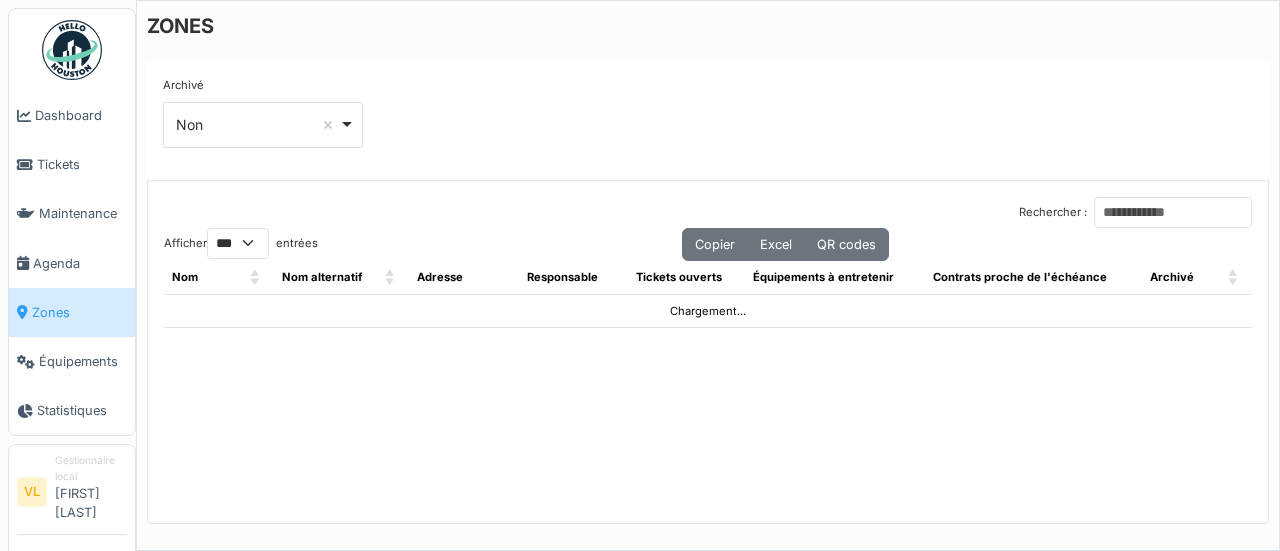 select on "***" 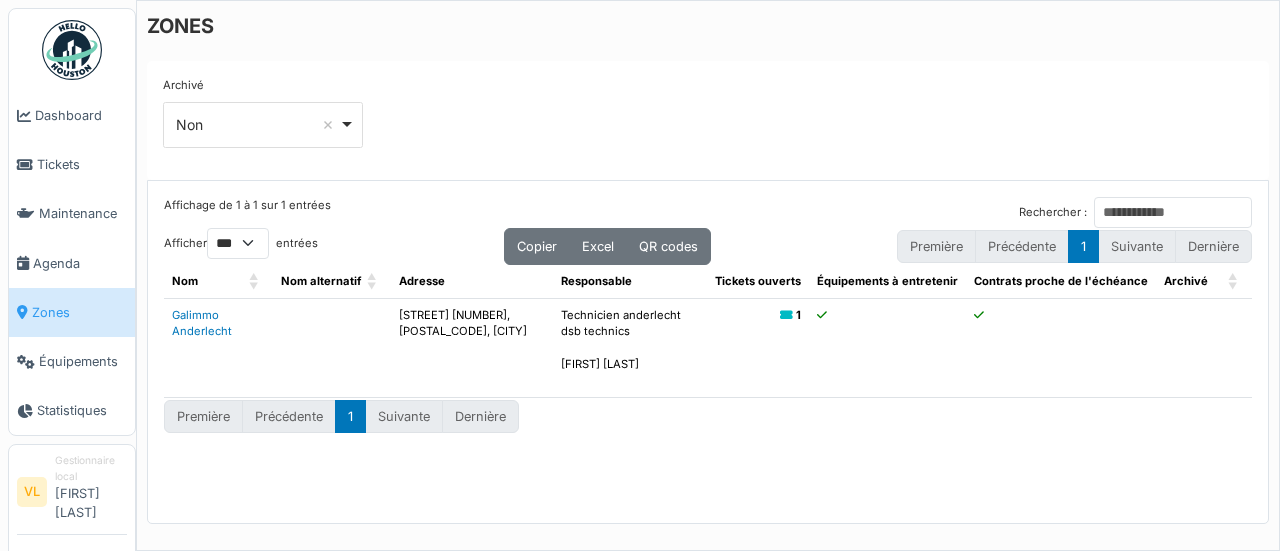 click on "*** Non Remove item" at bounding box center (263, 125) 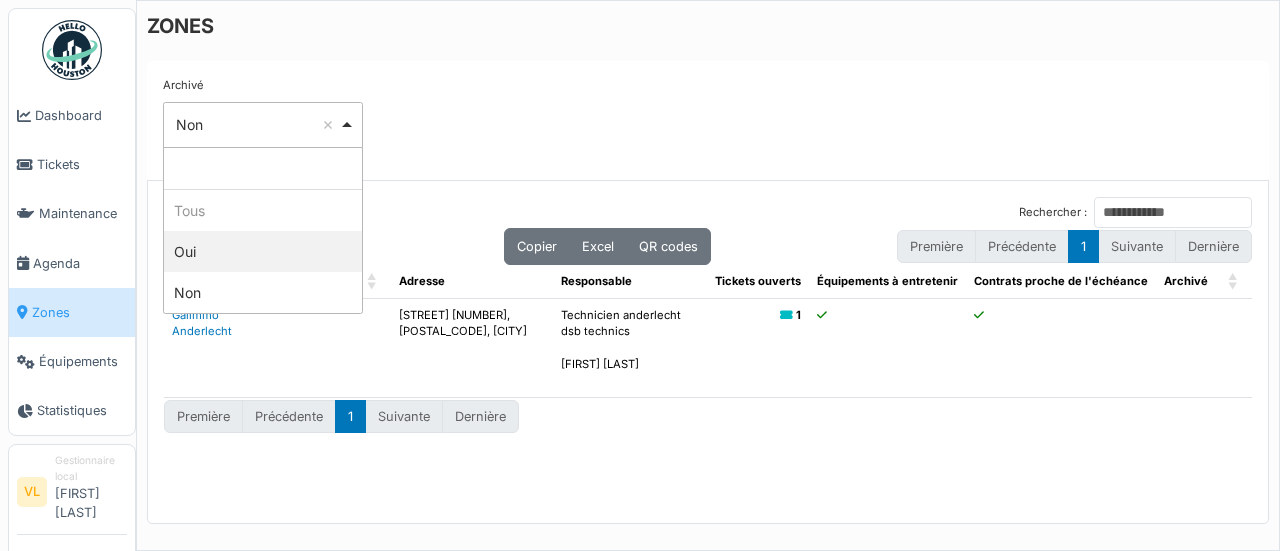 select on "****" 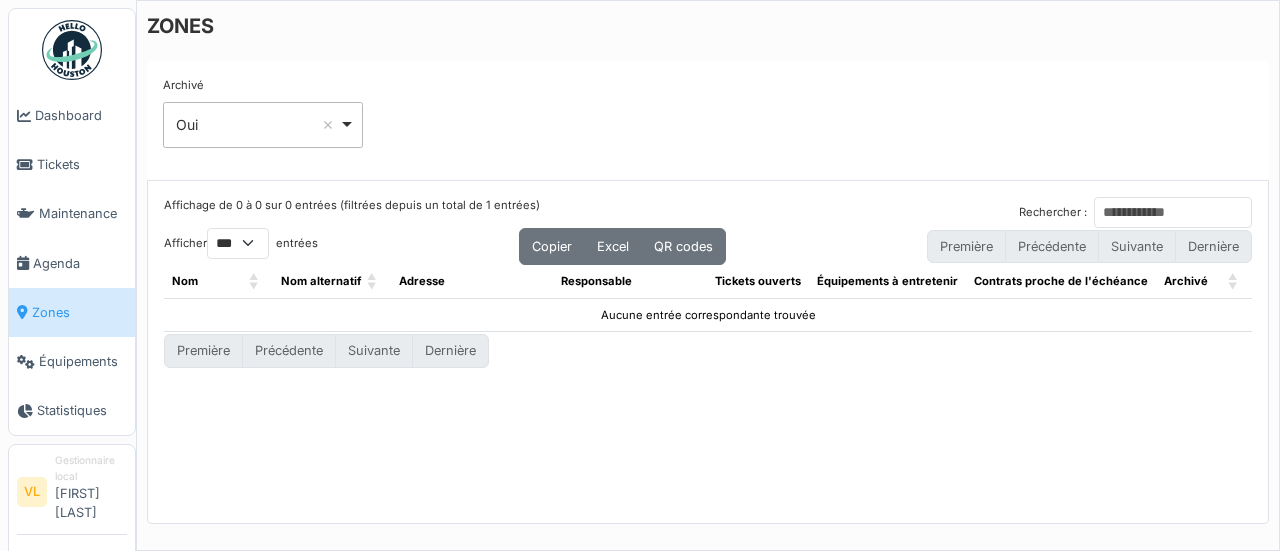 click on "Oui Remove item" at bounding box center [263, 124] 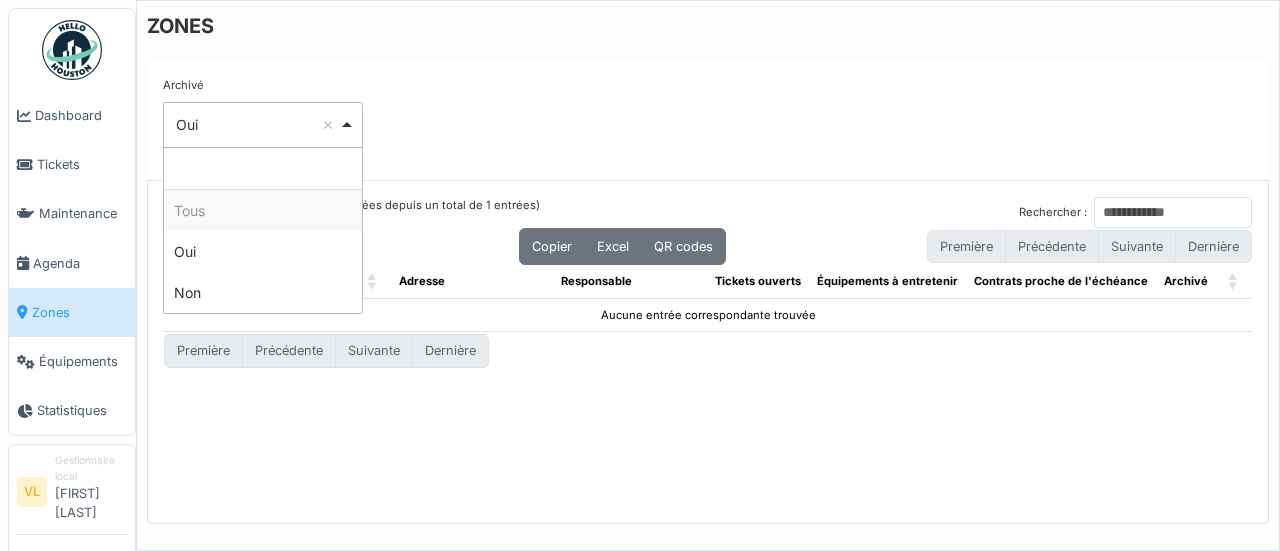select 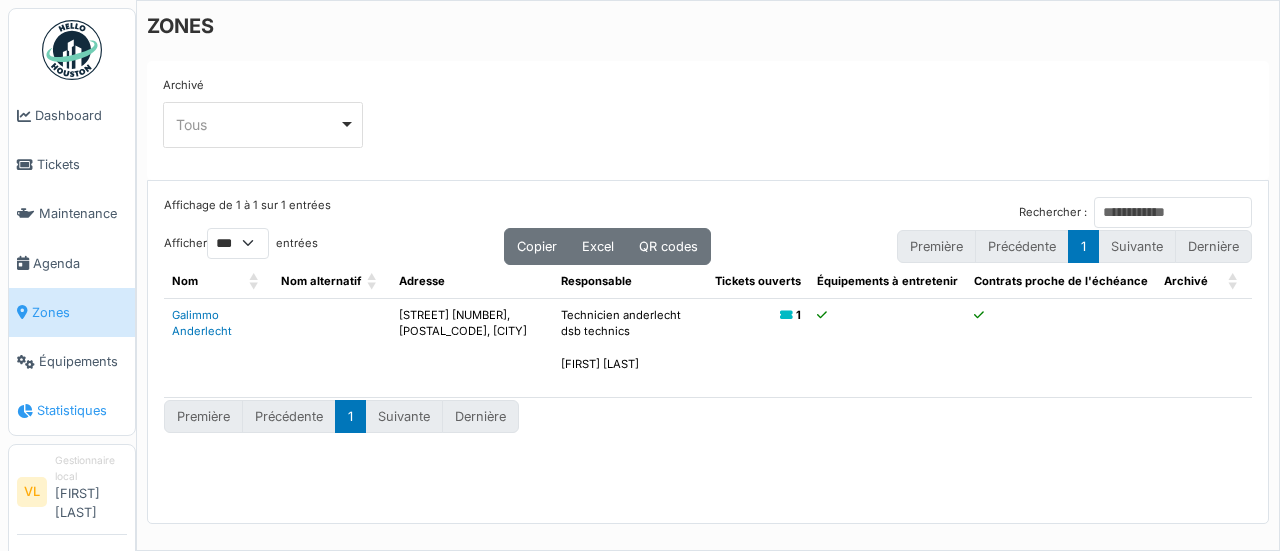 click on "Statistiques" at bounding box center (82, 410) 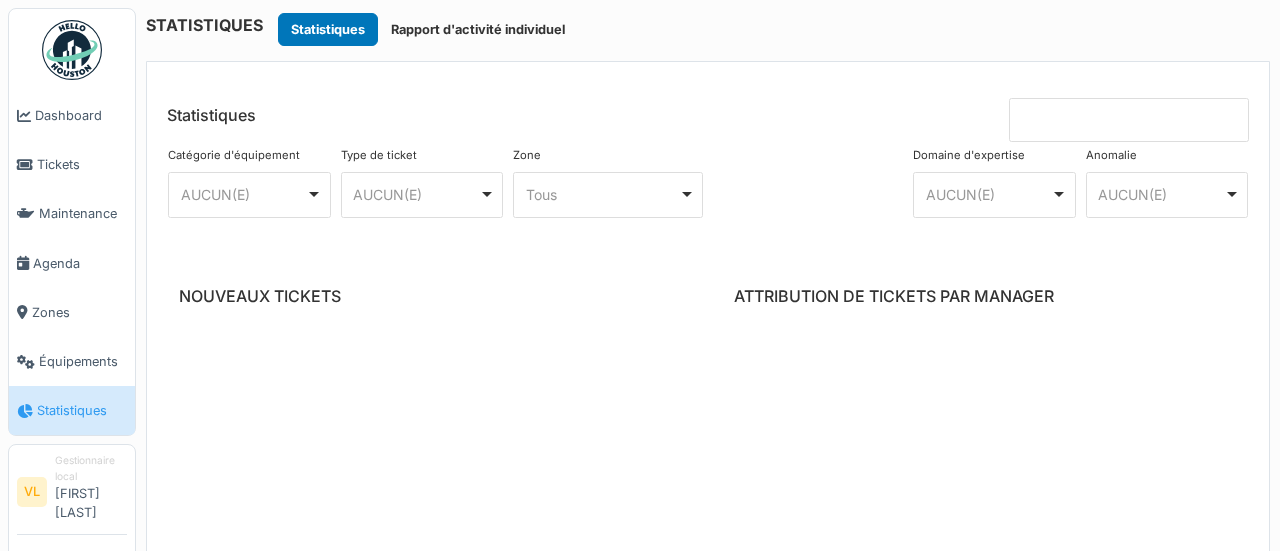scroll, scrollTop: 0, scrollLeft: 0, axis: both 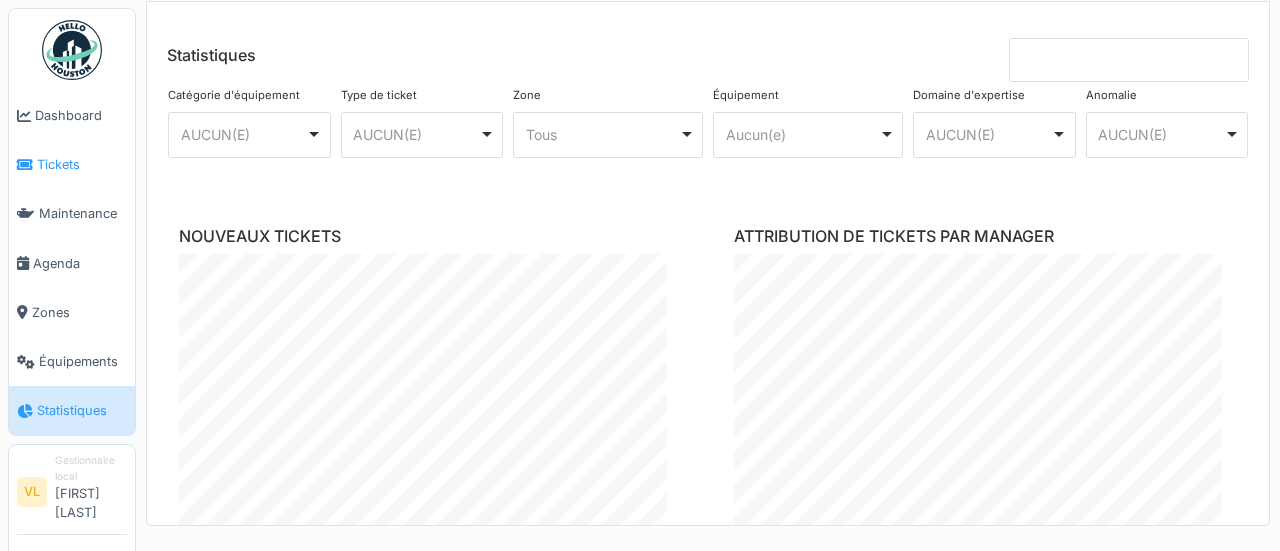 click on "Tickets" at bounding box center (82, 164) 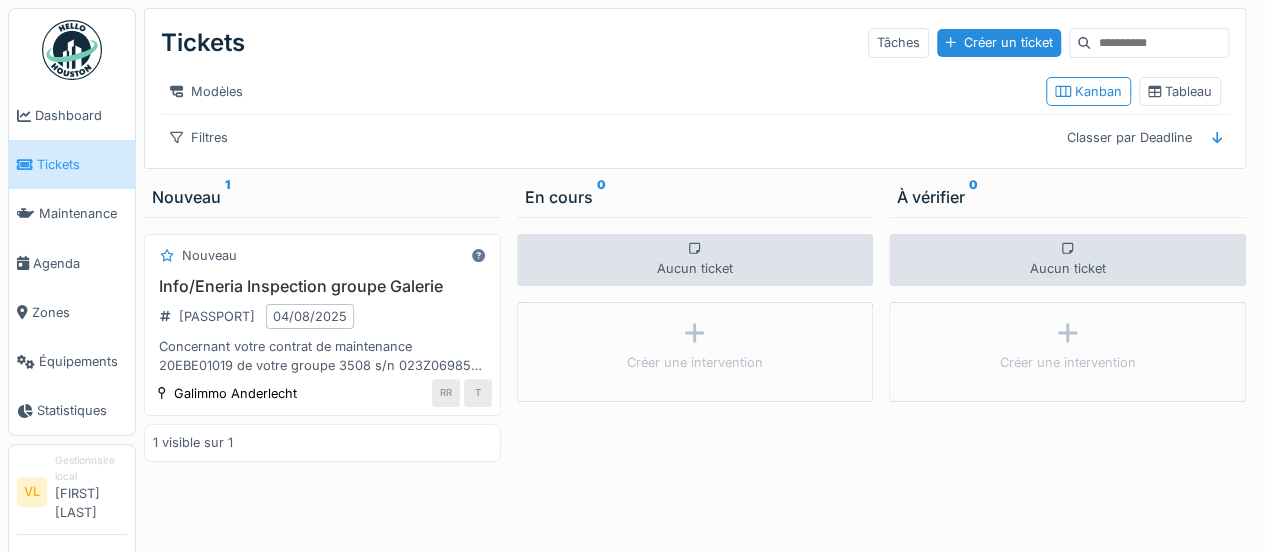 scroll, scrollTop: 0, scrollLeft: 0, axis: both 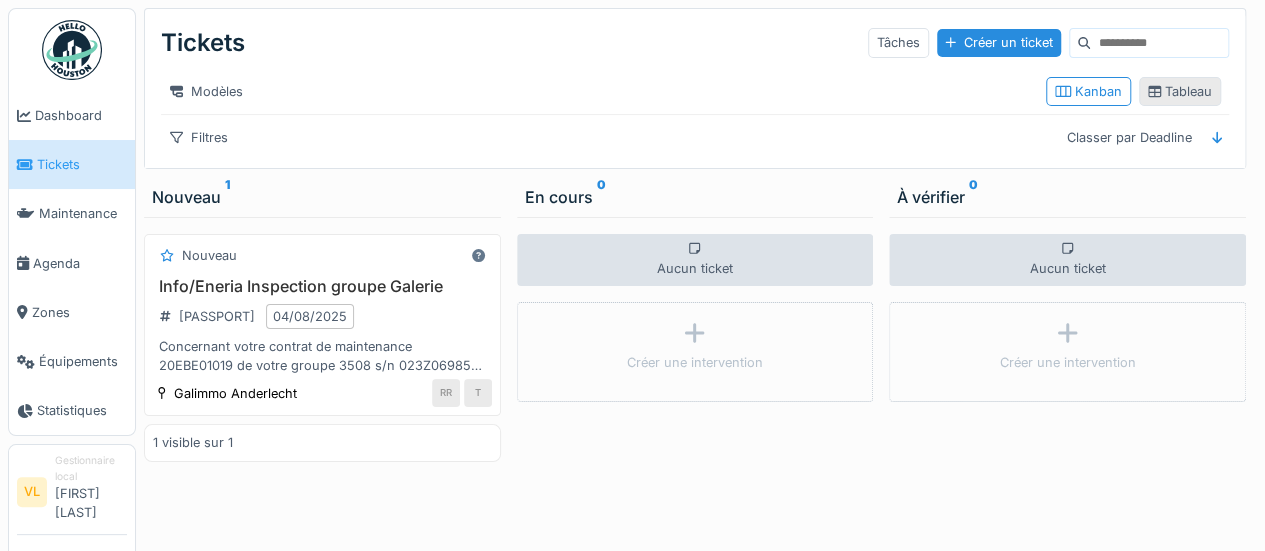 click on "Tableau" at bounding box center (1180, 91) 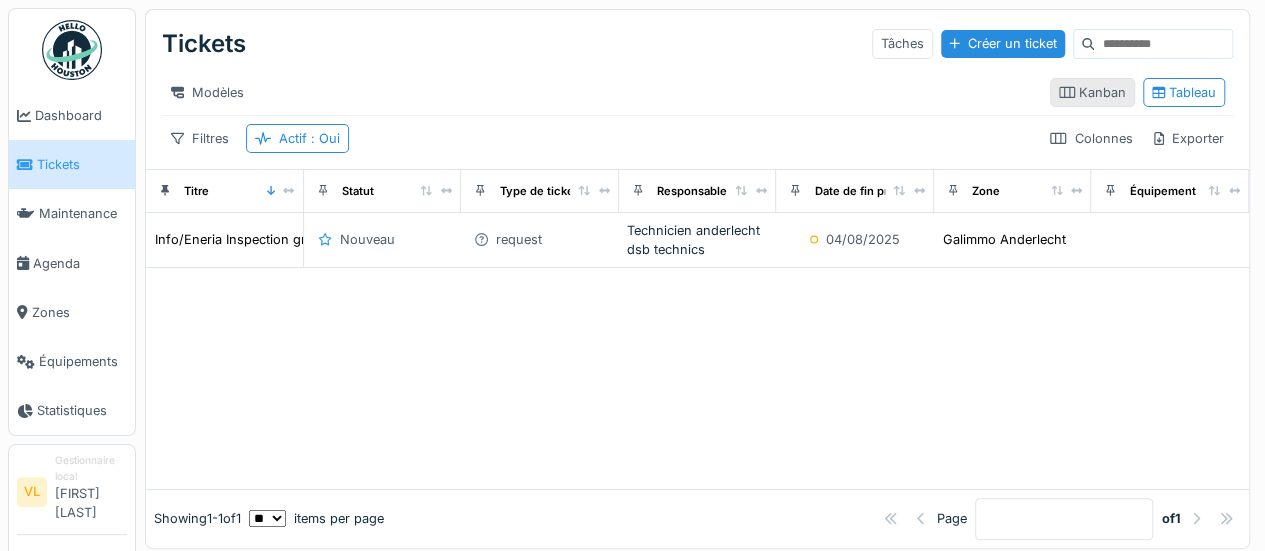 click on "Kanban" at bounding box center (1092, 92) 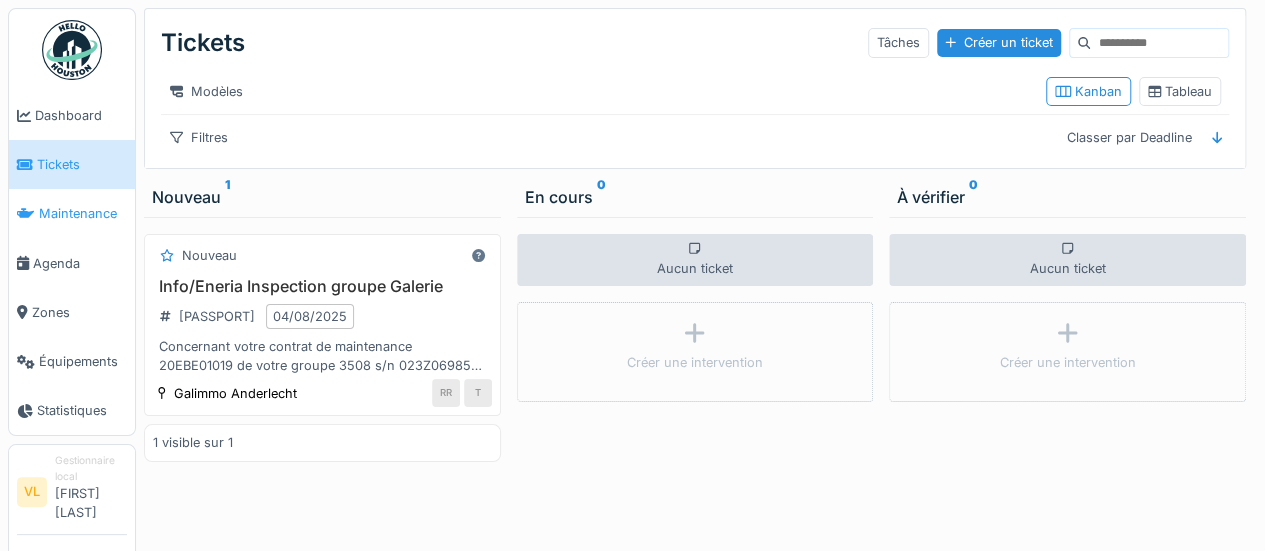click on "Maintenance" at bounding box center (83, 213) 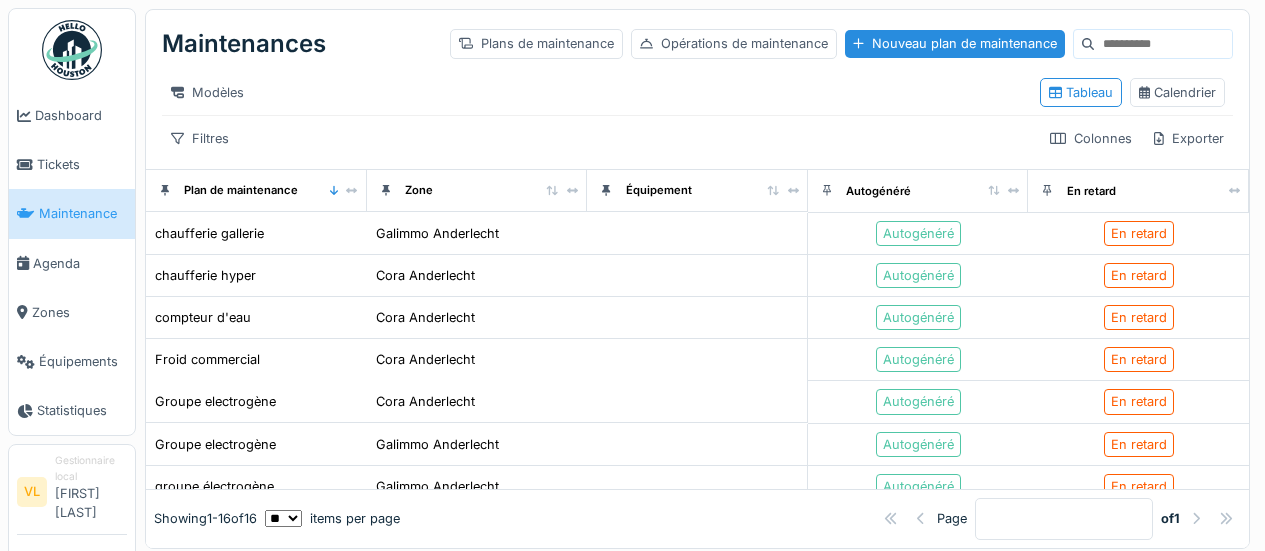 scroll, scrollTop: 0, scrollLeft: 0, axis: both 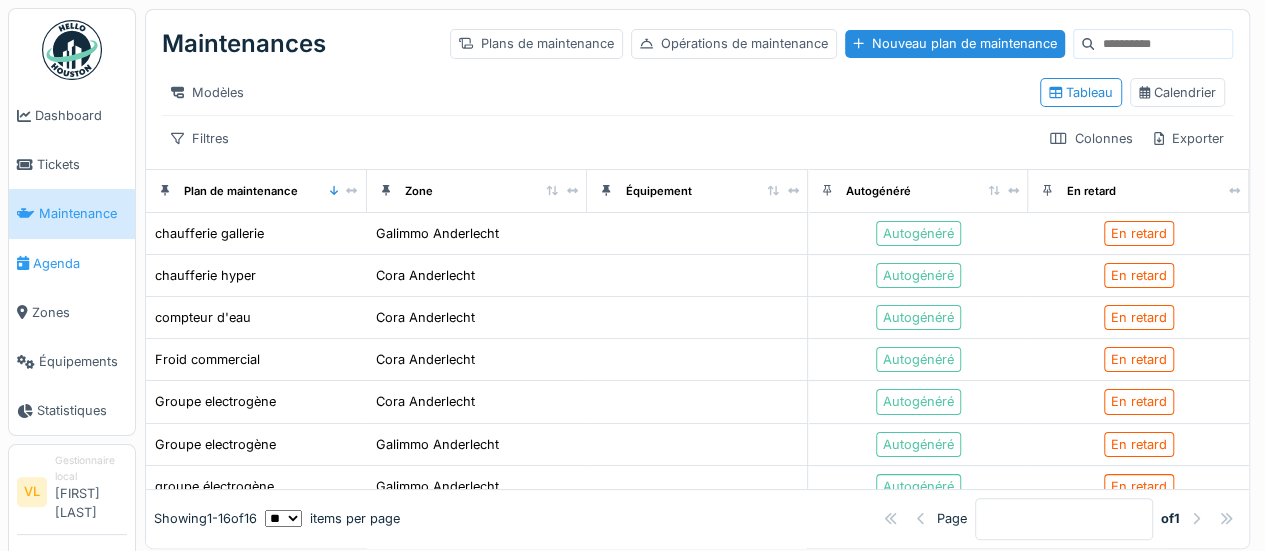 click on "Agenda" at bounding box center (80, 263) 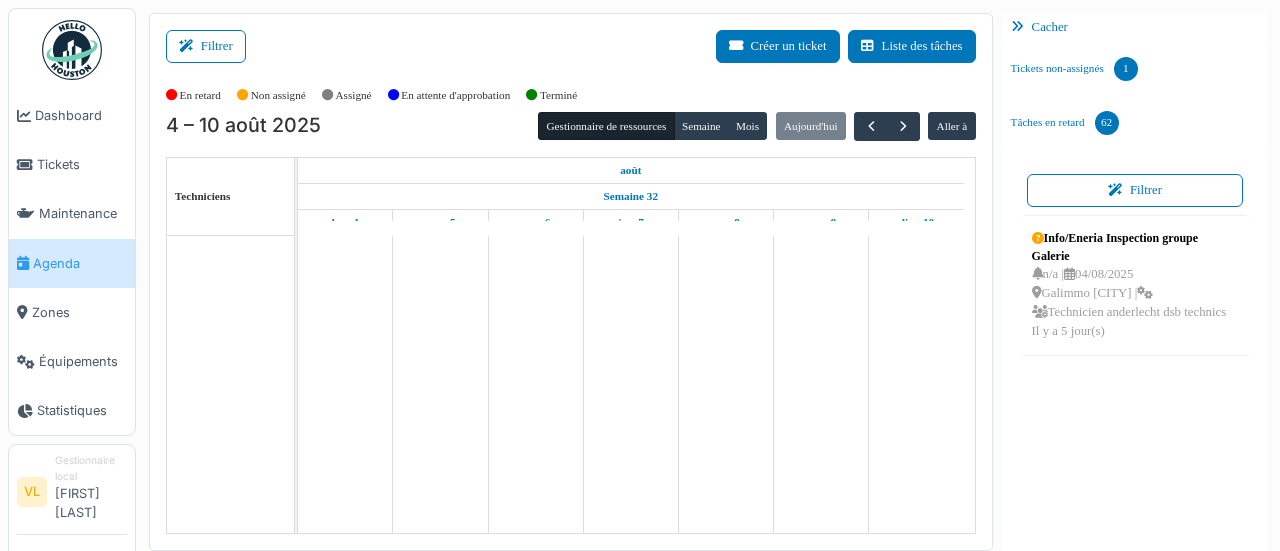 scroll, scrollTop: 0, scrollLeft: 0, axis: both 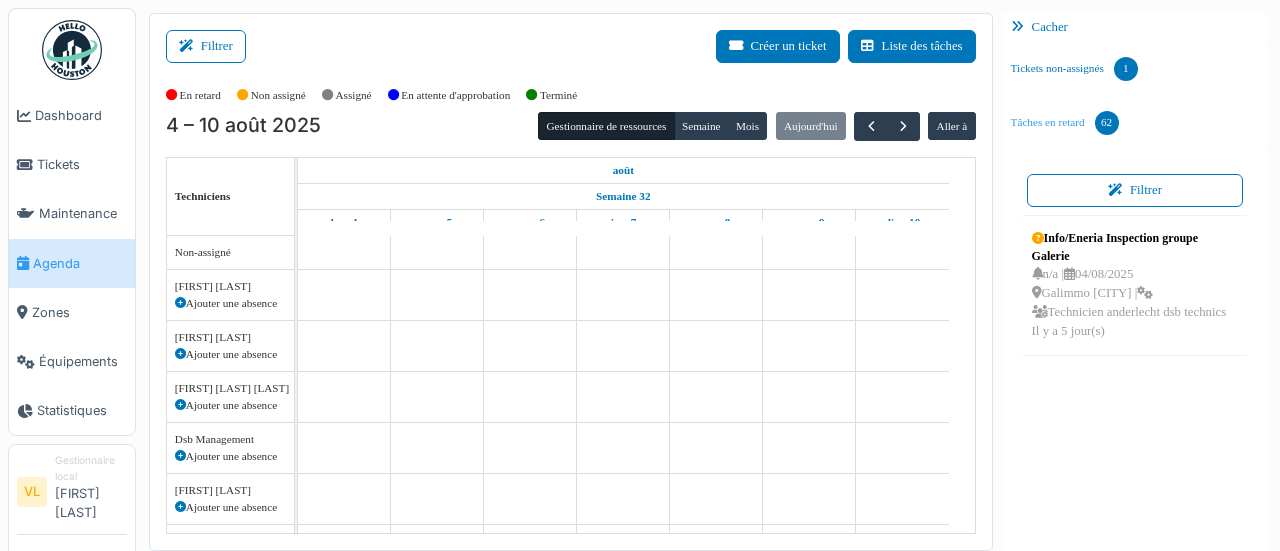 click on "Tâches en retard
62" at bounding box center (1065, 123) 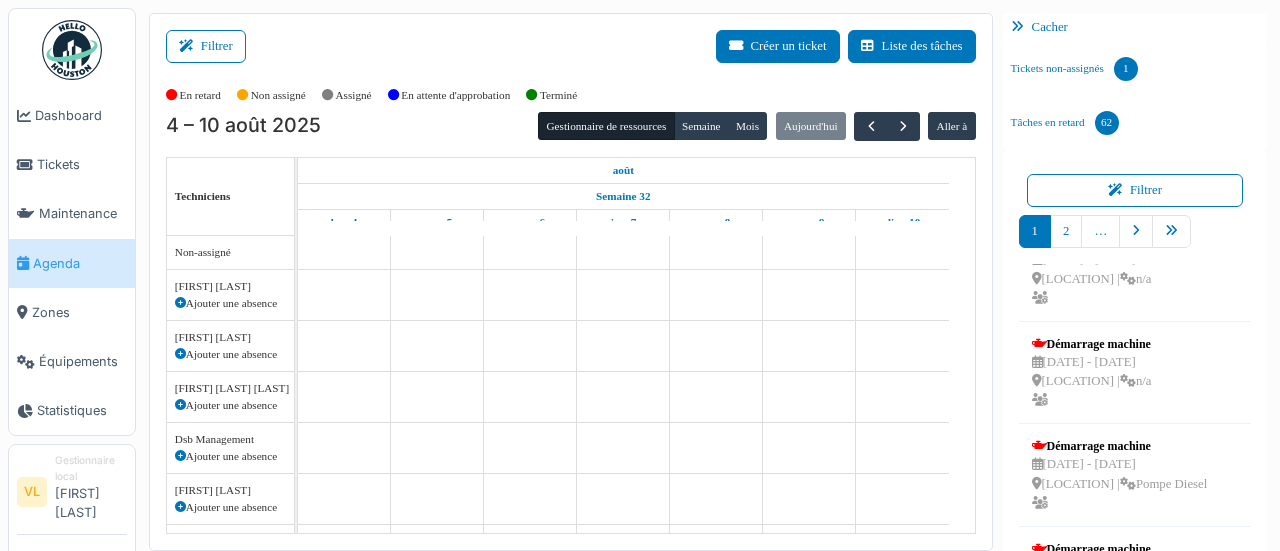 scroll, scrollTop: 694, scrollLeft: 0, axis: vertical 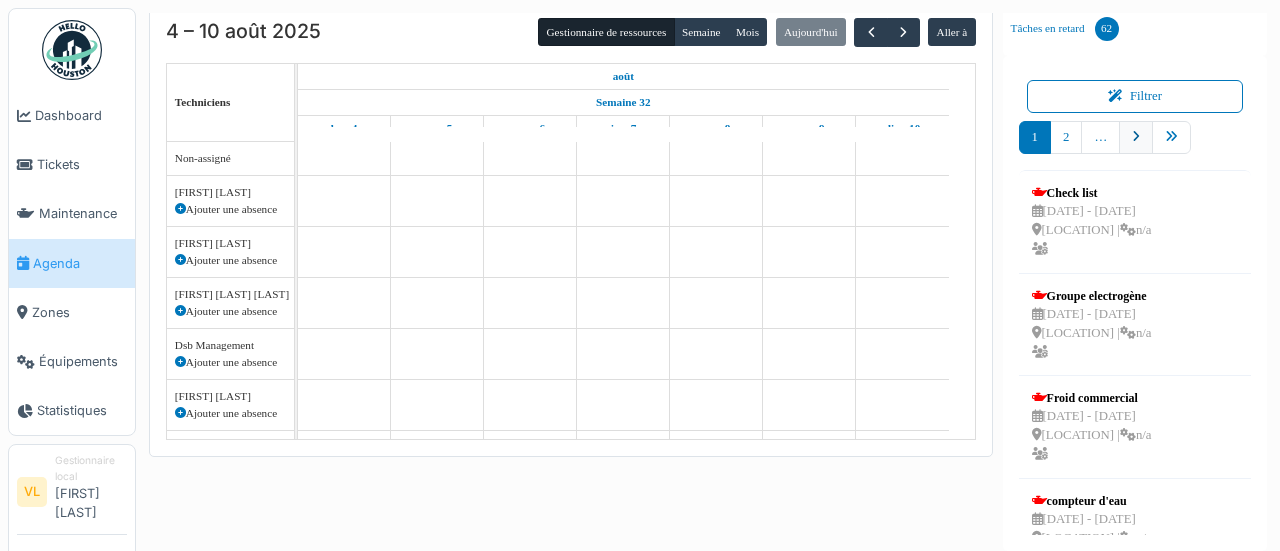 click at bounding box center (1136, 137) 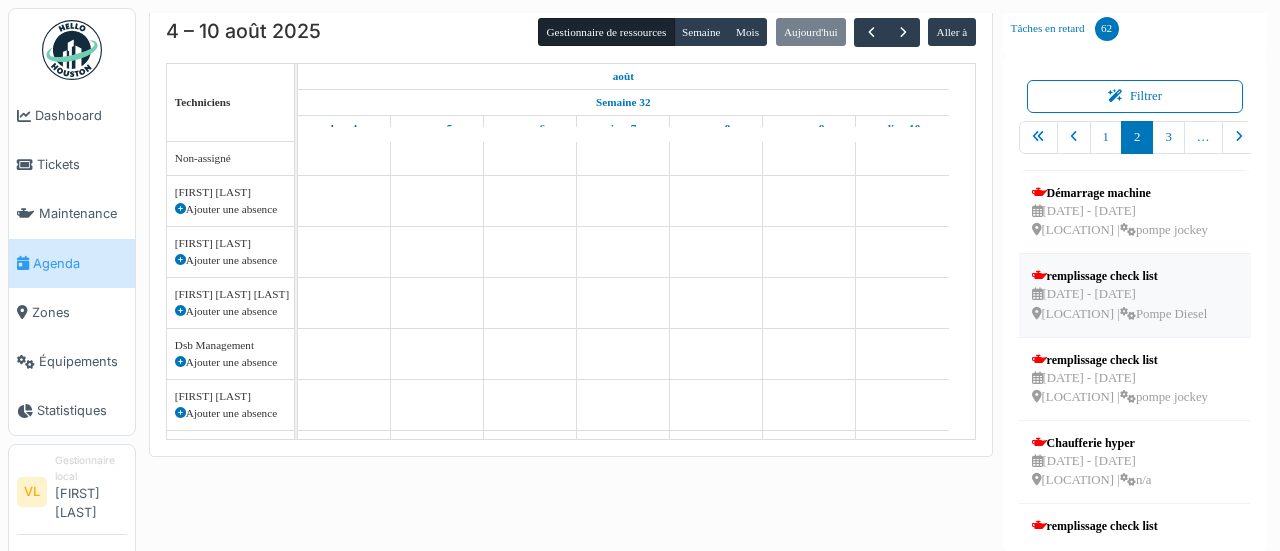 click on "16 avr - 16 avr
Cora Anderlecht
|   Pompe Diesel" at bounding box center [1120, 304] 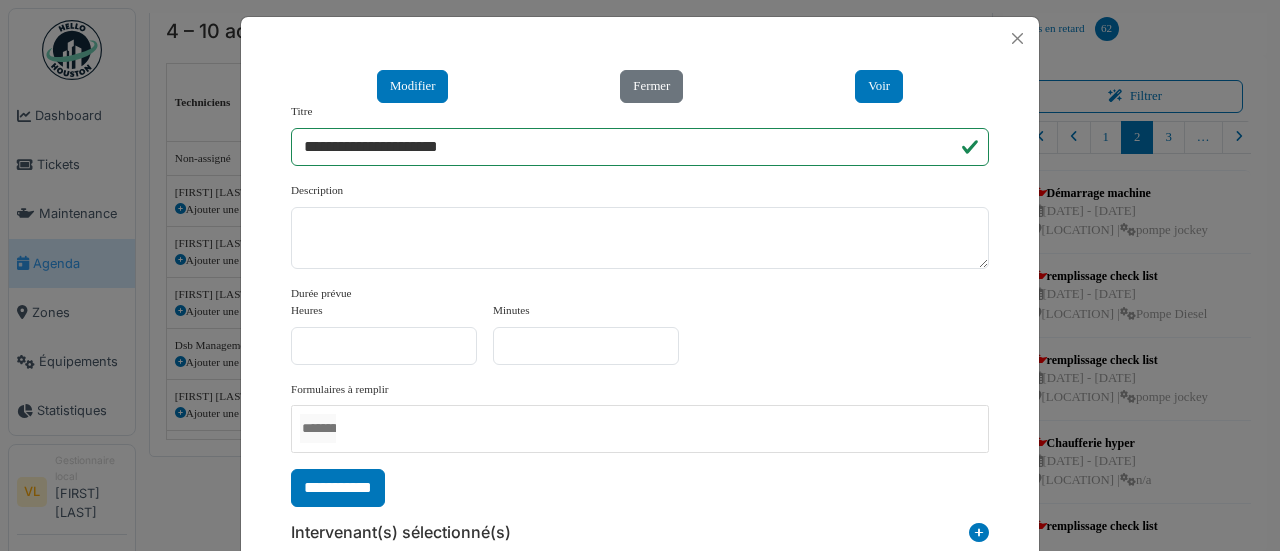 scroll, scrollTop: 0, scrollLeft: 0, axis: both 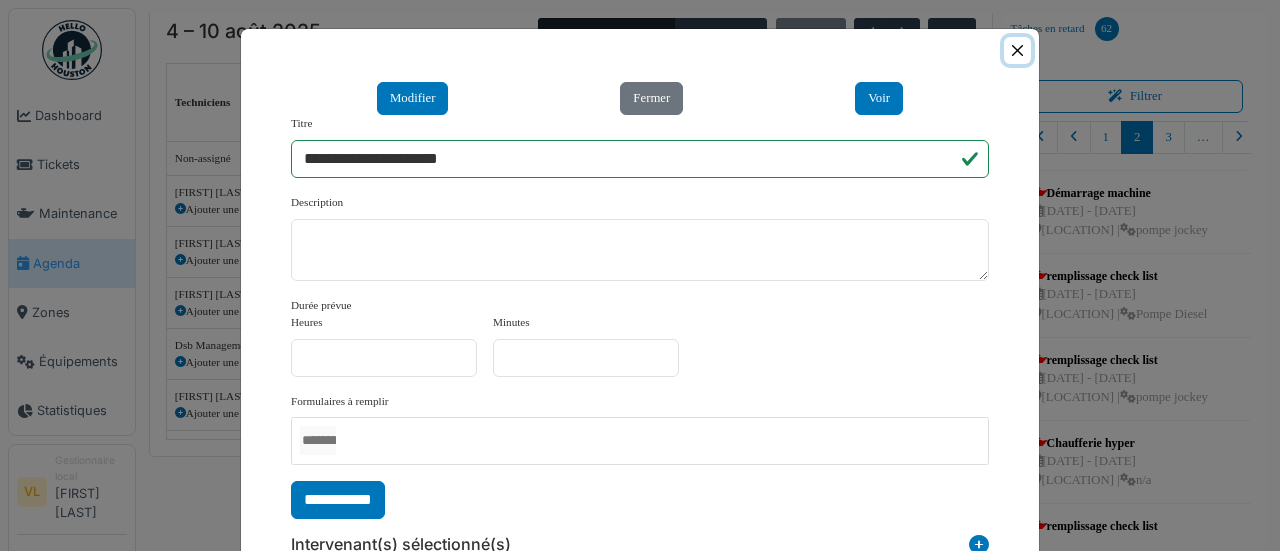 click at bounding box center [1017, 50] 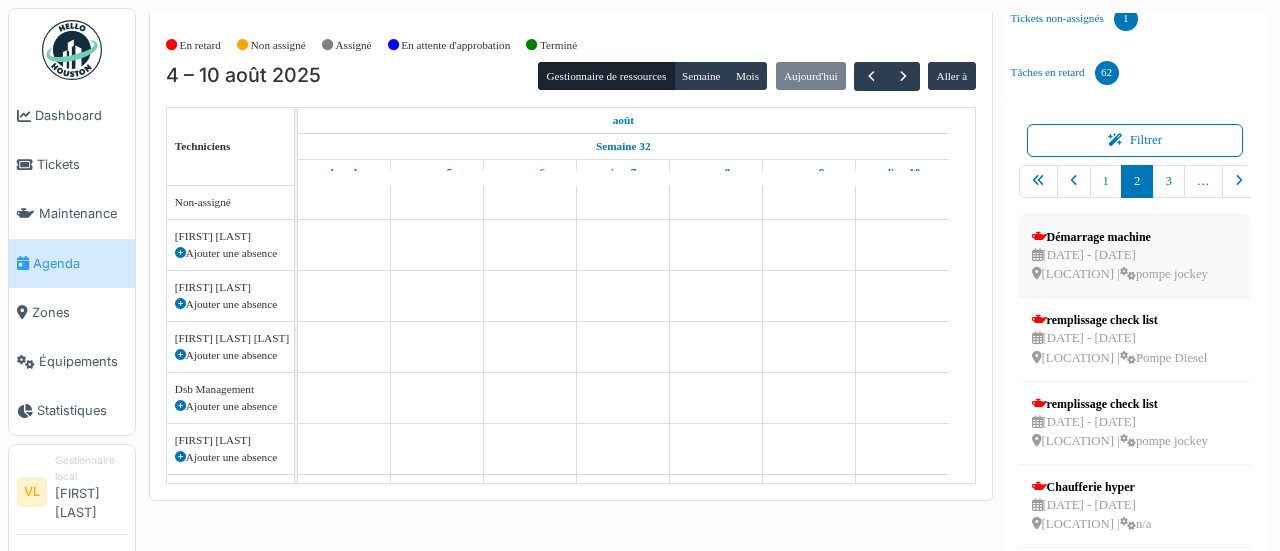 scroll, scrollTop: 0, scrollLeft: 0, axis: both 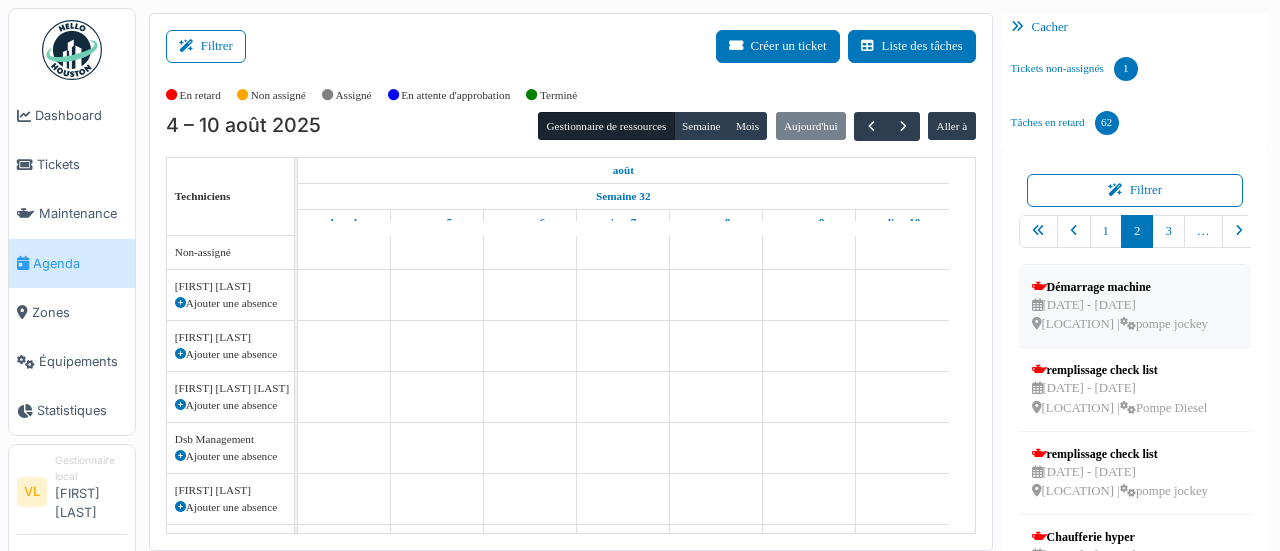 click on "16 avr - 16 avr
Cora Anderlecht
|   pompe jockey" at bounding box center (1120, 315) 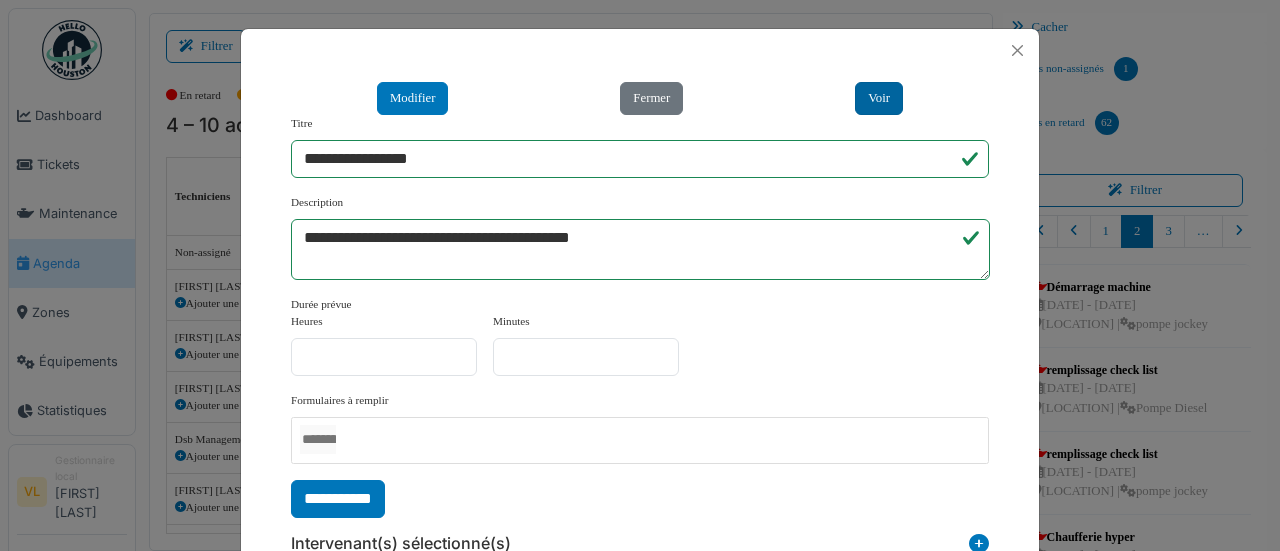 click on "Voir" at bounding box center [879, 98] 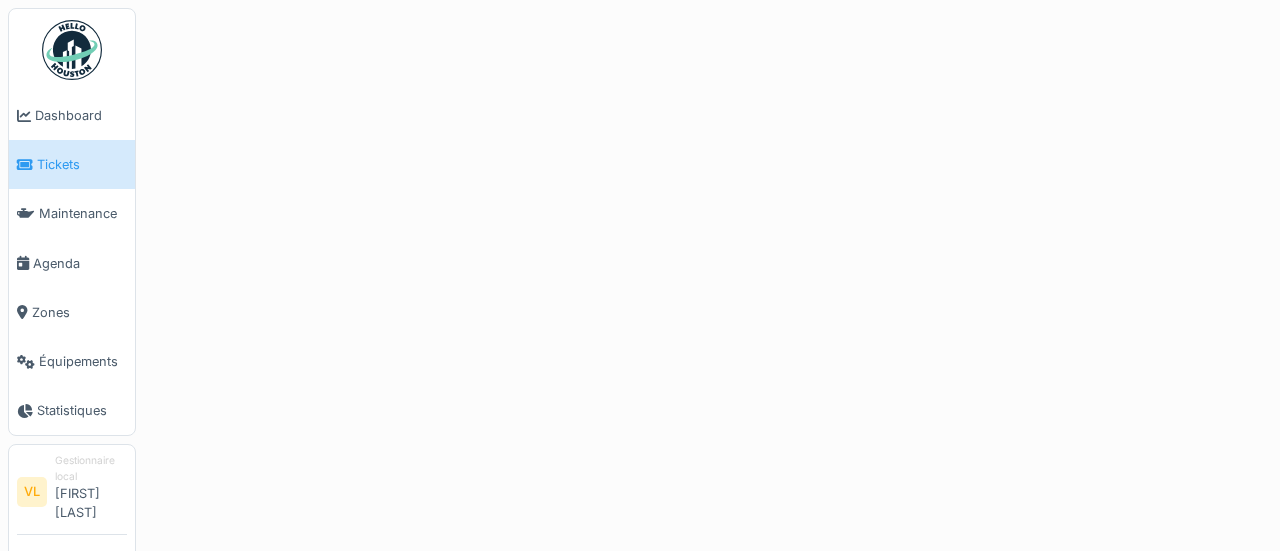 click at bounding box center (72, 50) 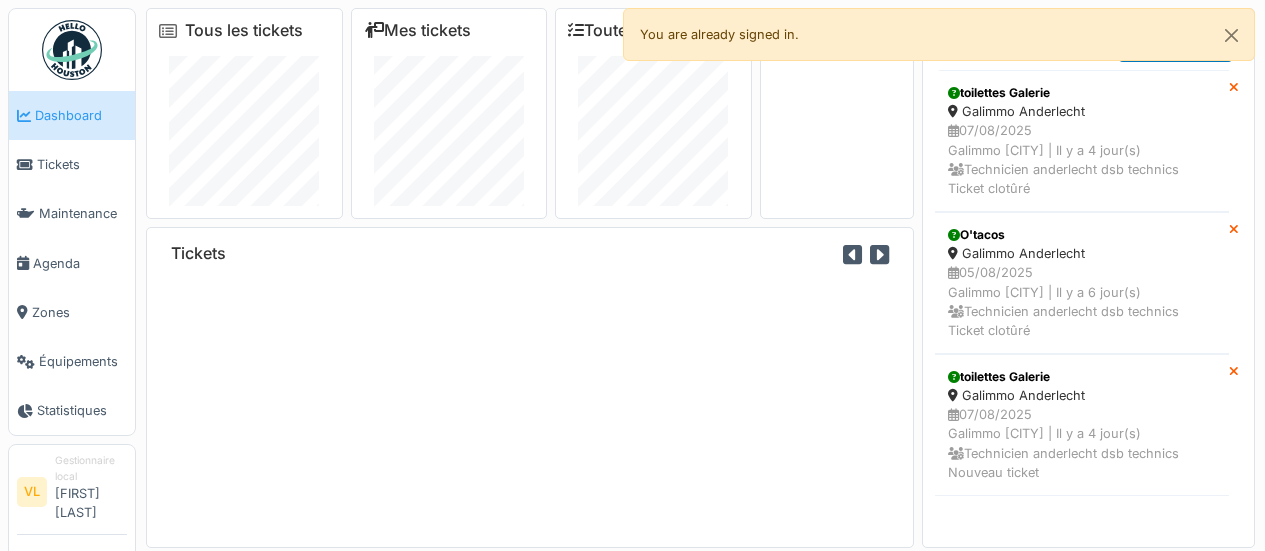 scroll, scrollTop: 0, scrollLeft: 0, axis: both 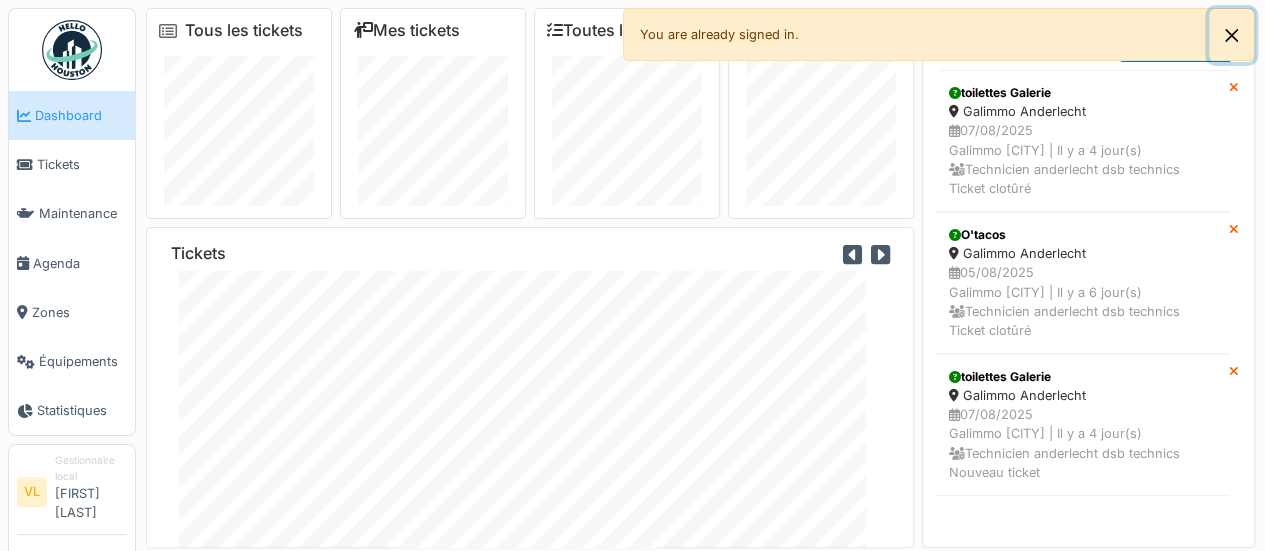 click at bounding box center (1231, 35) 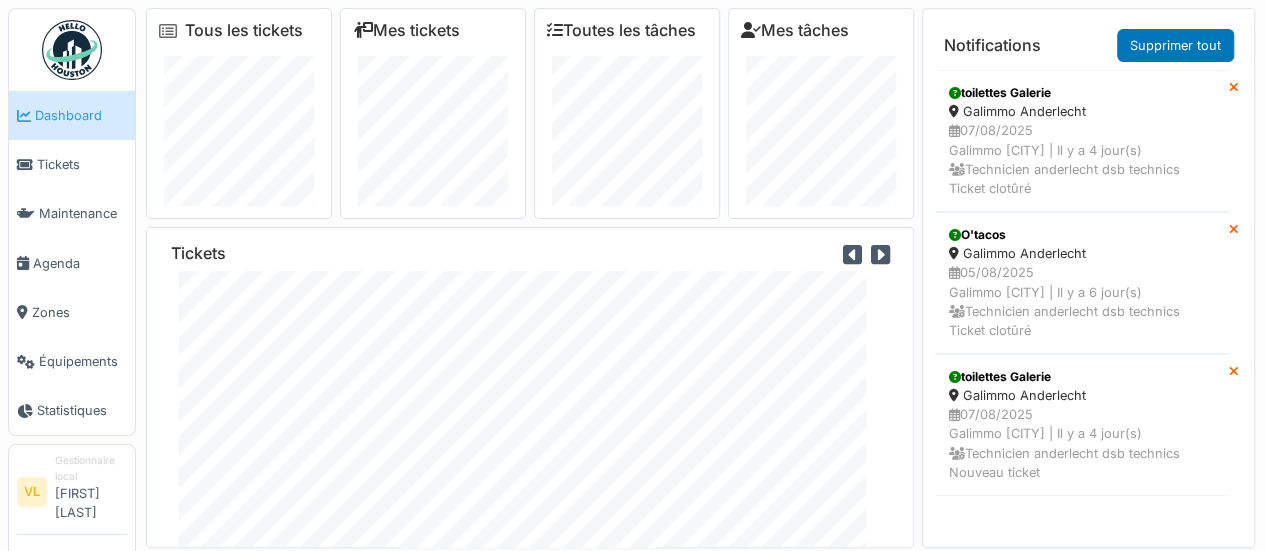 click at bounding box center [168, 31] 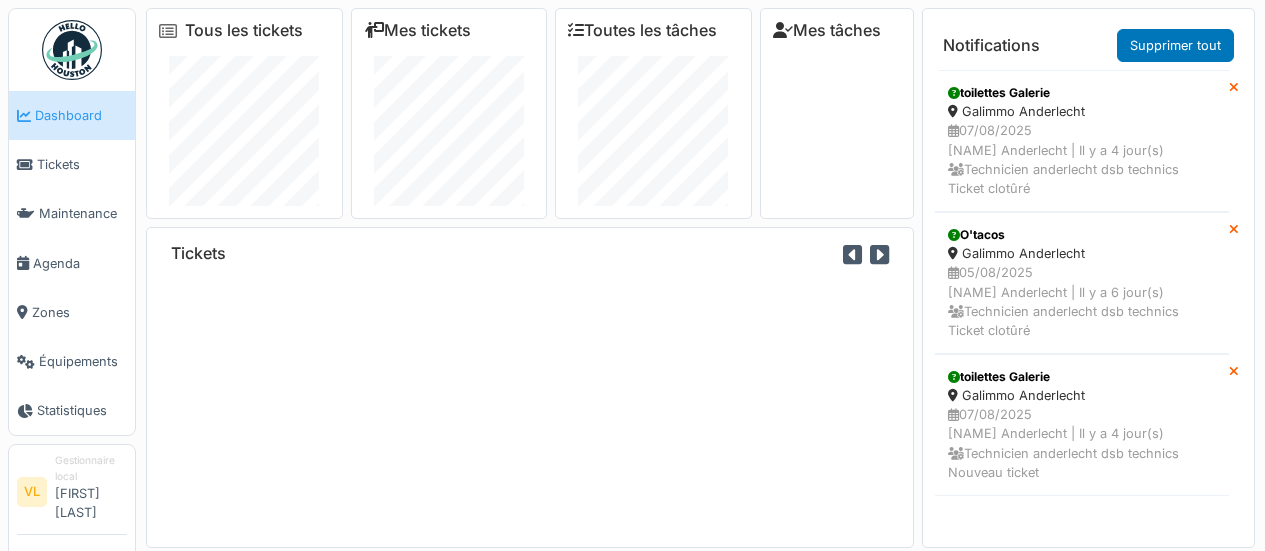 scroll, scrollTop: 0, scrollLeft: 0, axis: both 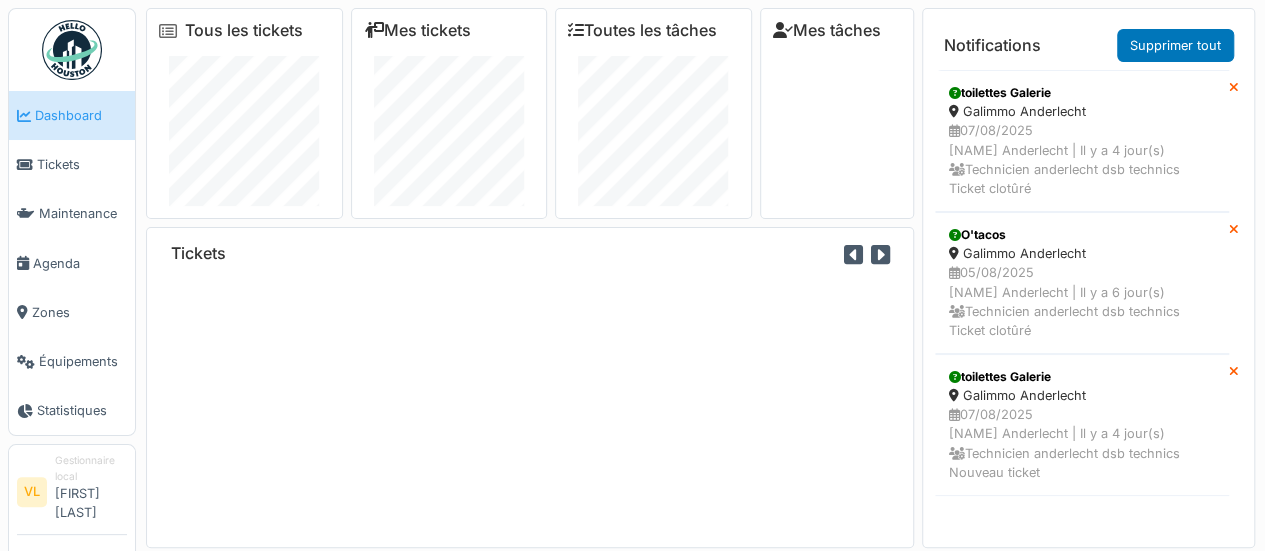 click at bounding box center [72, 50] 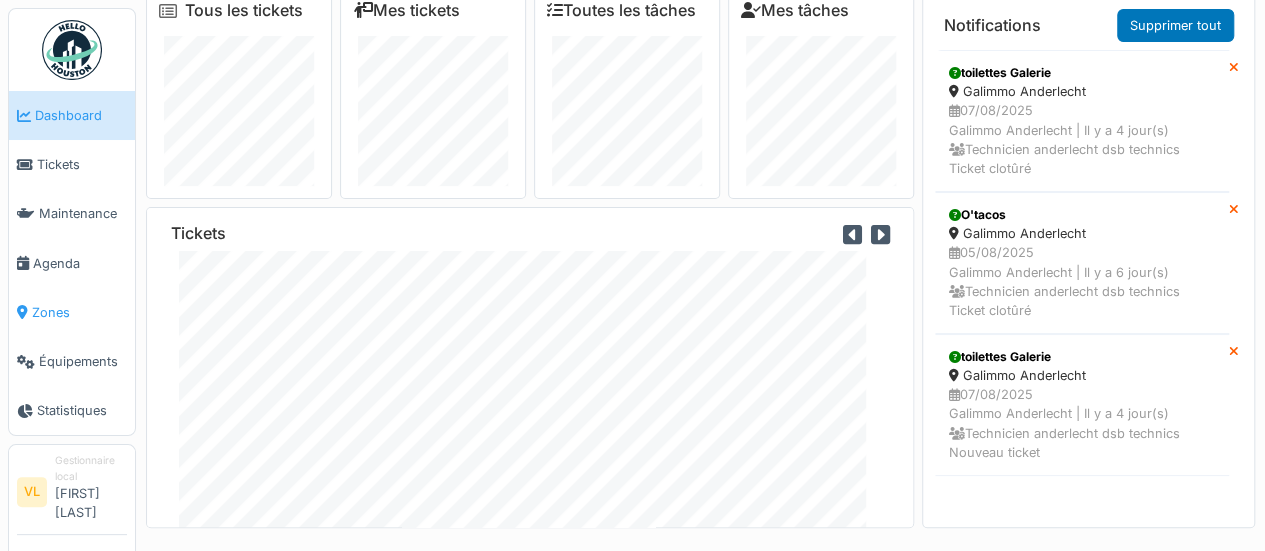 scroll, scrollTop: 20, scrollLeft: 0, axis: vertical 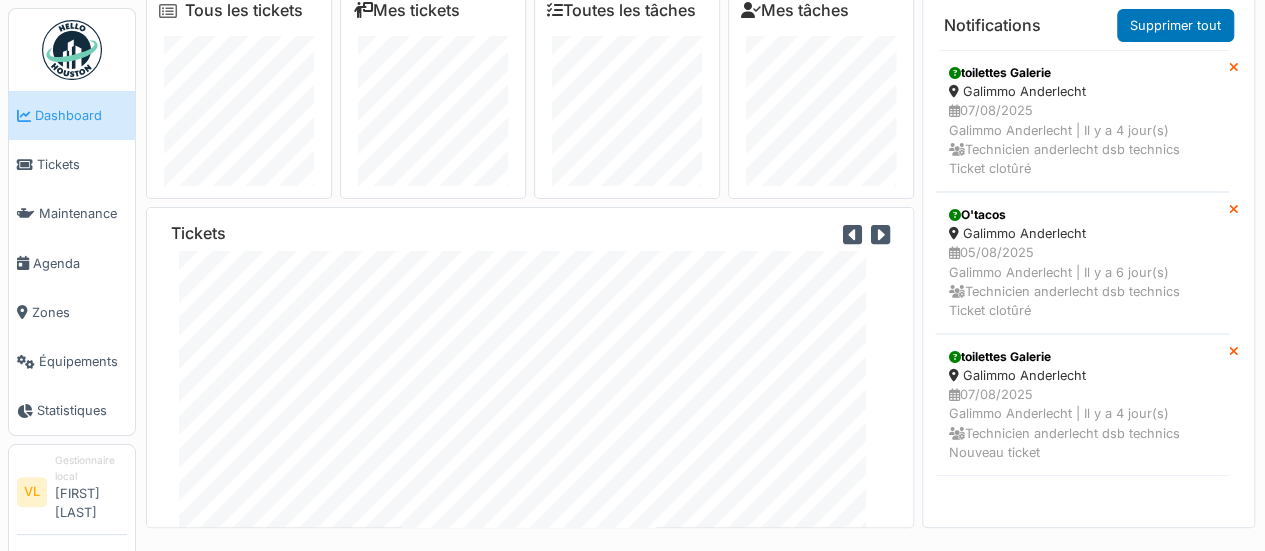 click on "Gestionnaire local
Valérie Lipka" at bounding box center [91, 491] 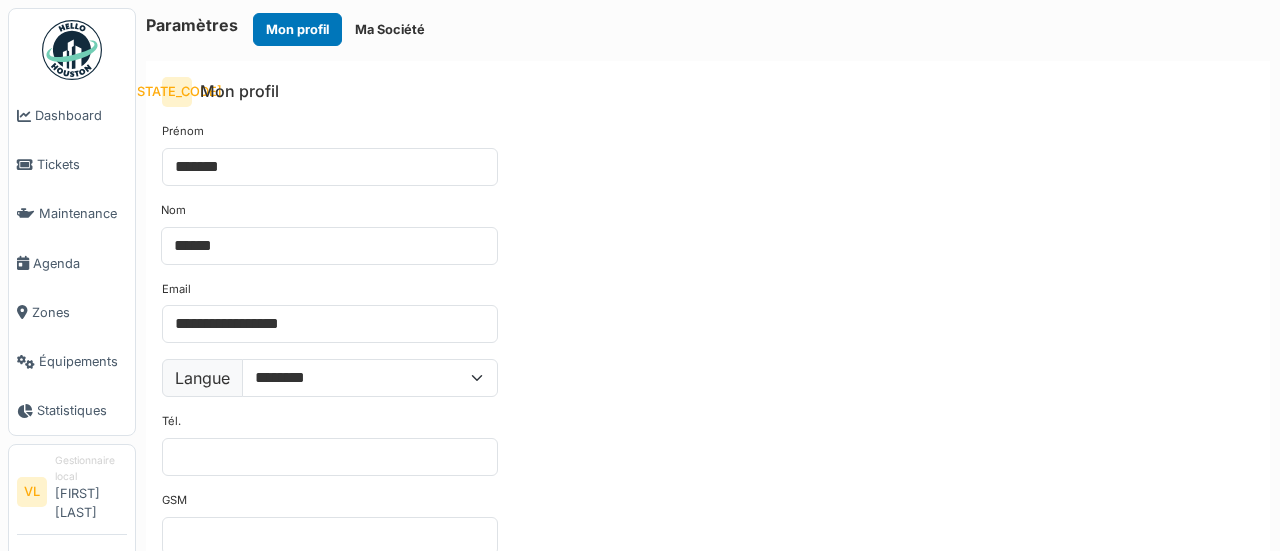 scroll, scrollTop: 0, scrollLeft: 0, axis: both 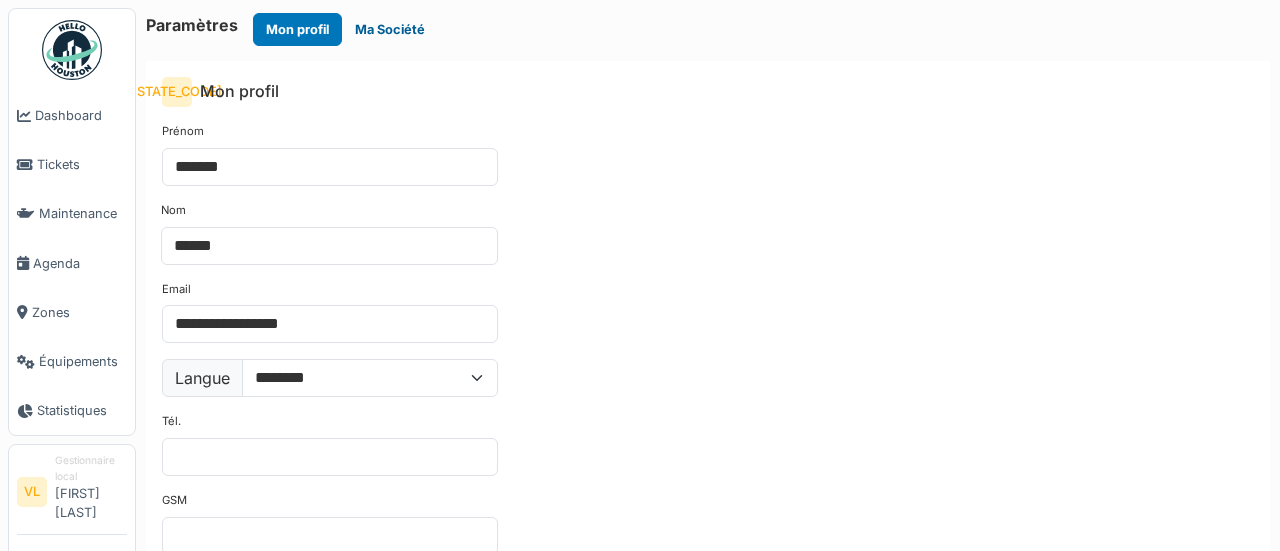 click on "Ma Société" at bounding box center (390, 29) 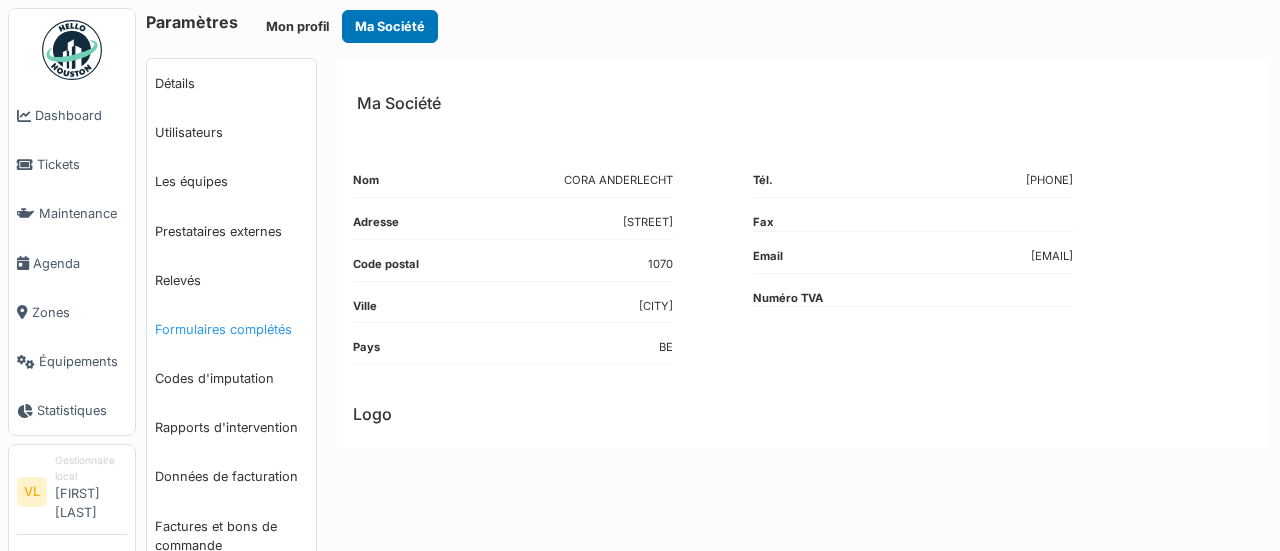 scroll, scrollTop: 0, scrollLeft: 0, axis: both 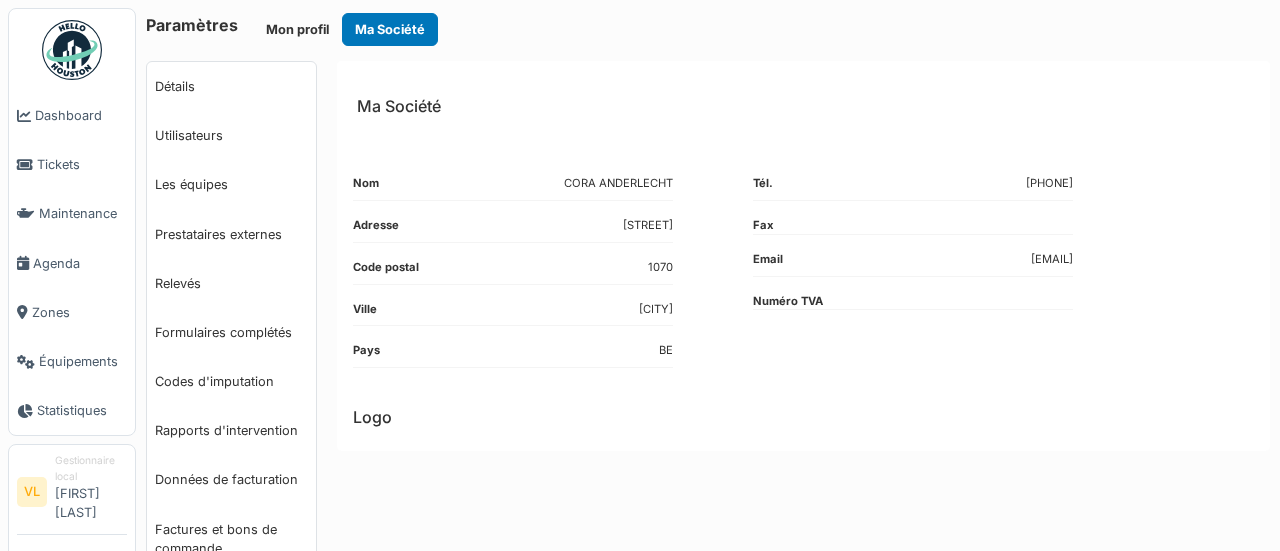 click on "Paramètres" at bounding box center [192, 25] 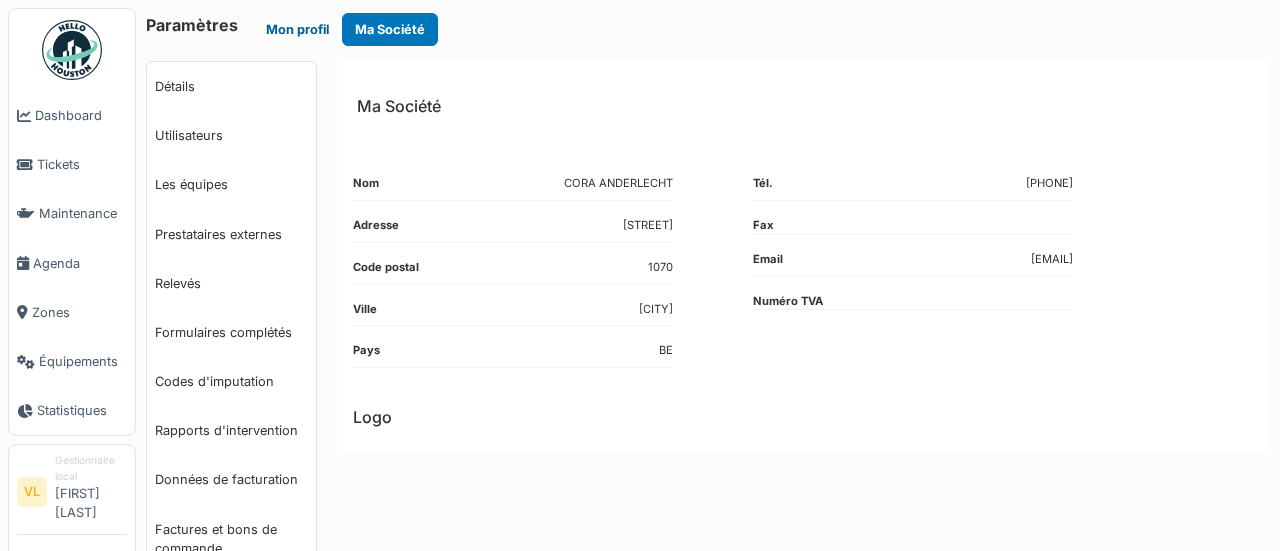 click on "Mon profil" at bounding box center (297, 29) 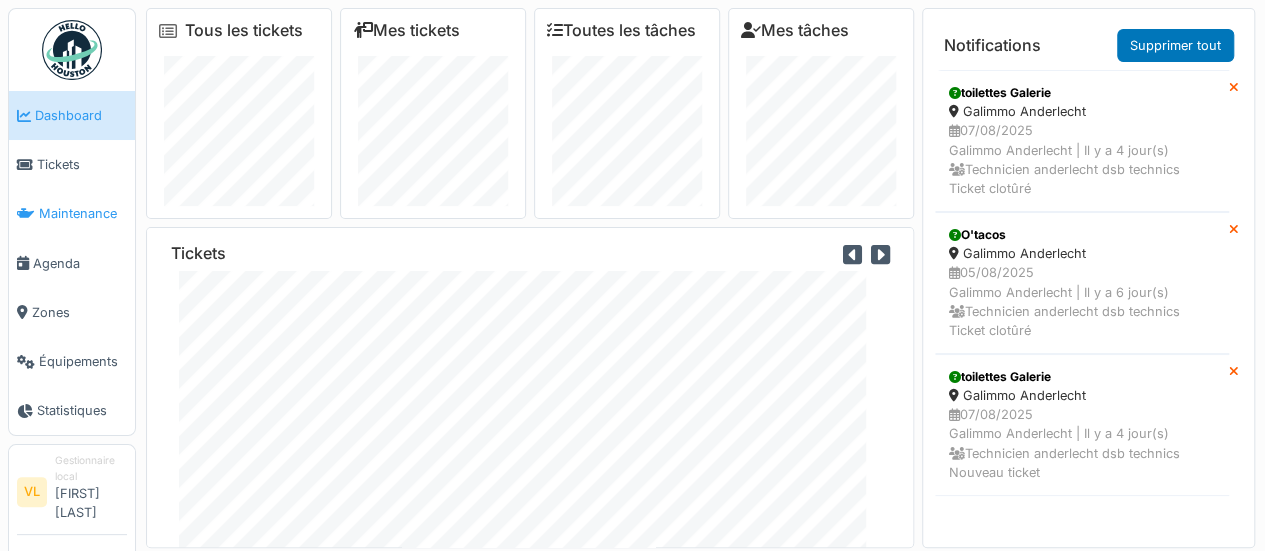 scroll, scrollTop: 20, scrollLeft: 0, axis: vertical 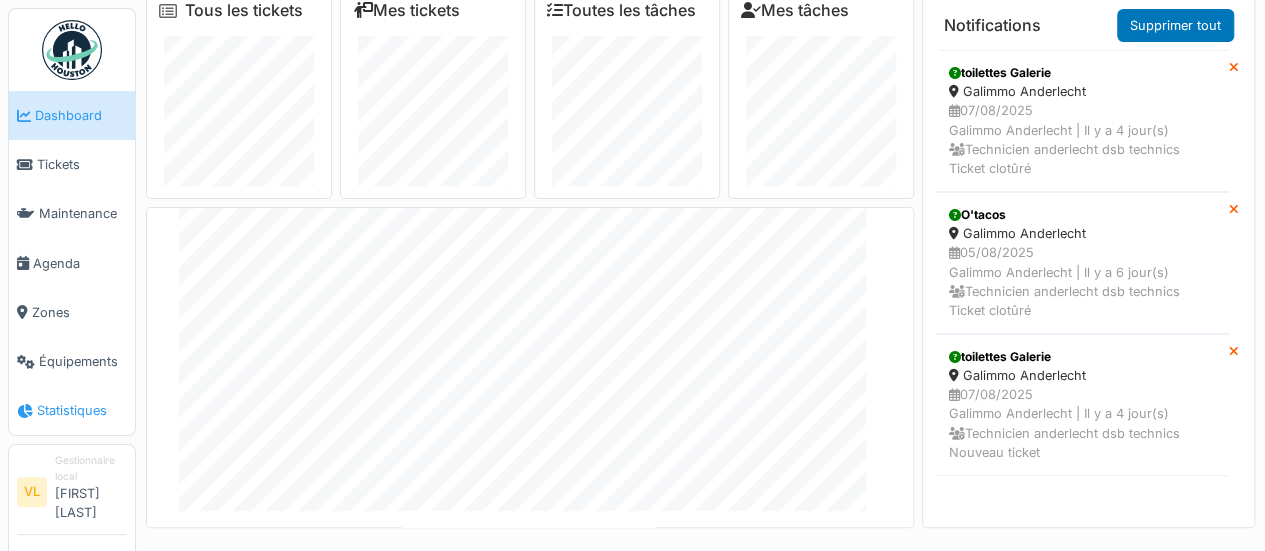click on "Statistiques" at bounding box center (82, 410) 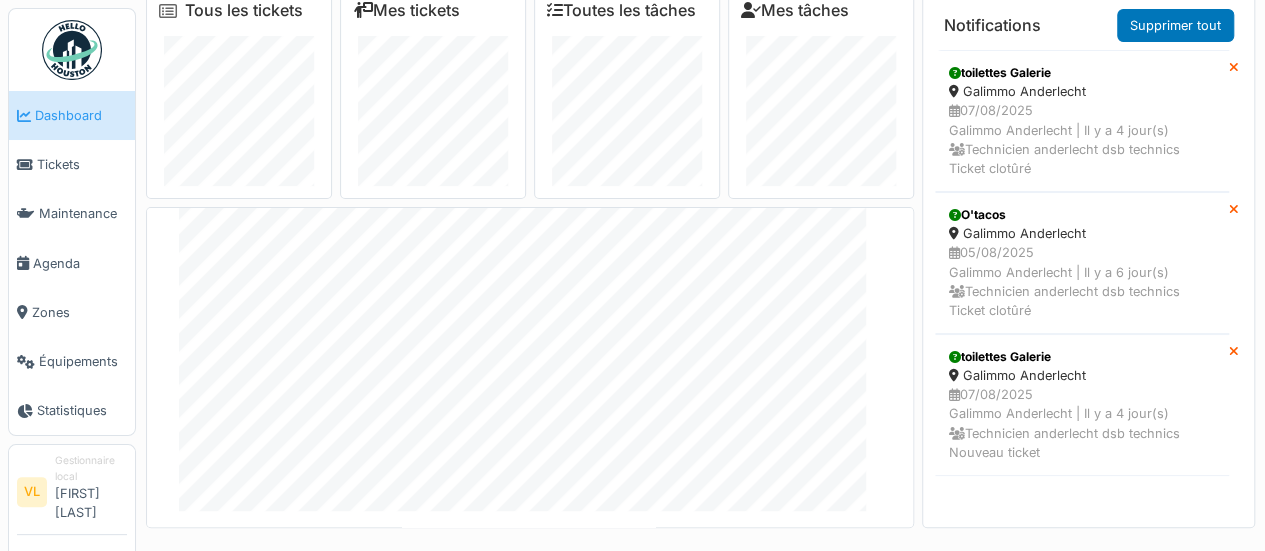 click on "Gestionnaire local
[FIRST] [LAST]" at bounding box center (91, 491) 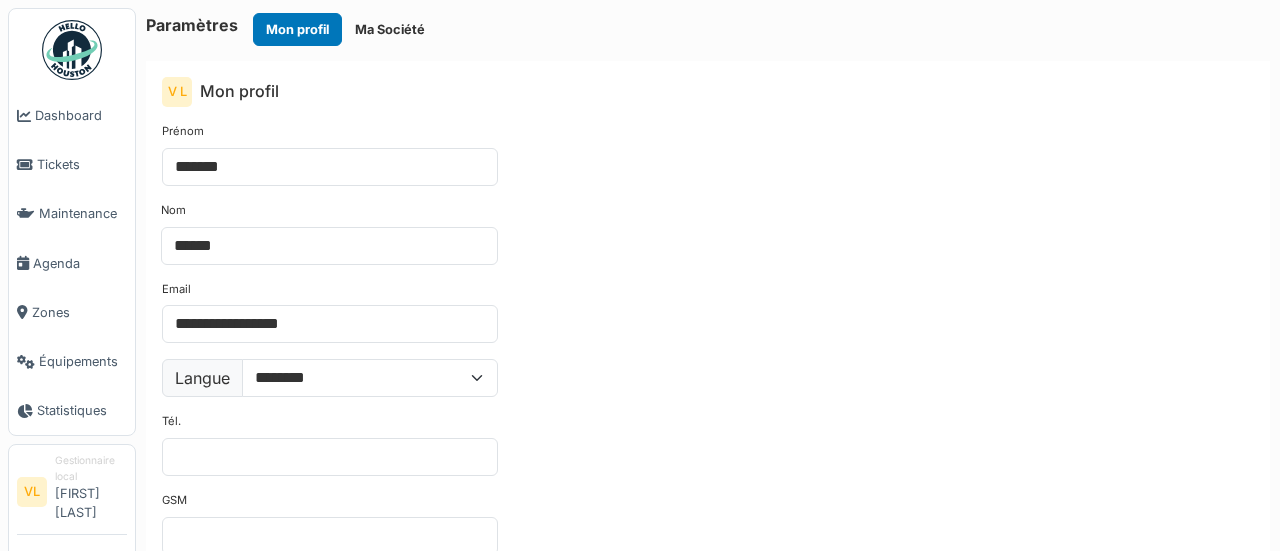 scroll, scrollTop: 0, scrollLeft: 0, axis: both 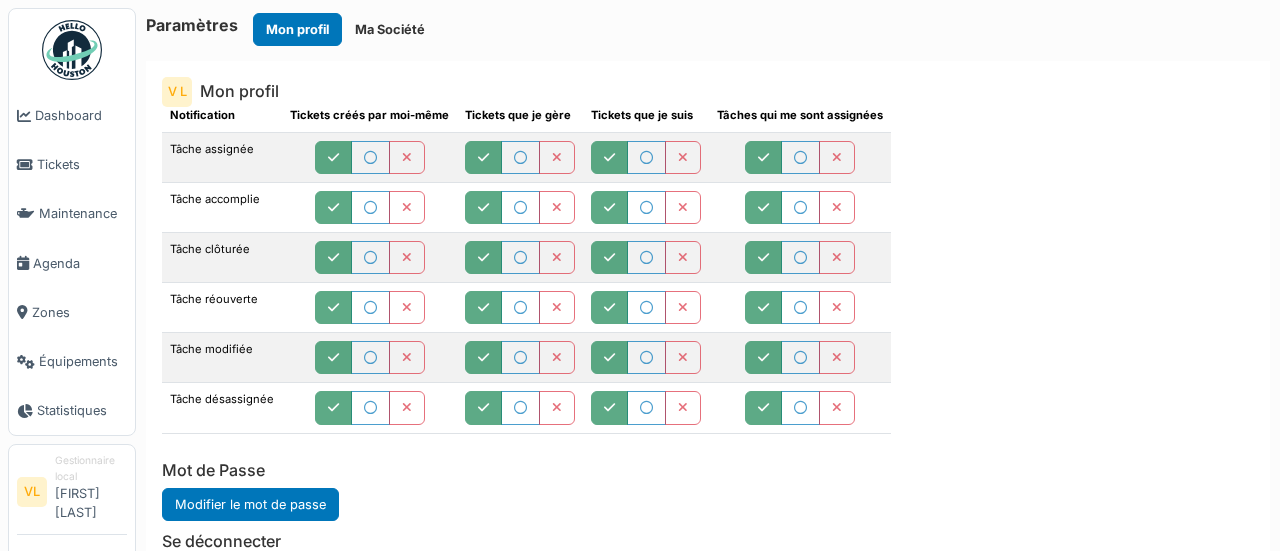 click on "Se déconnecter" at bounding box center (222, 576) 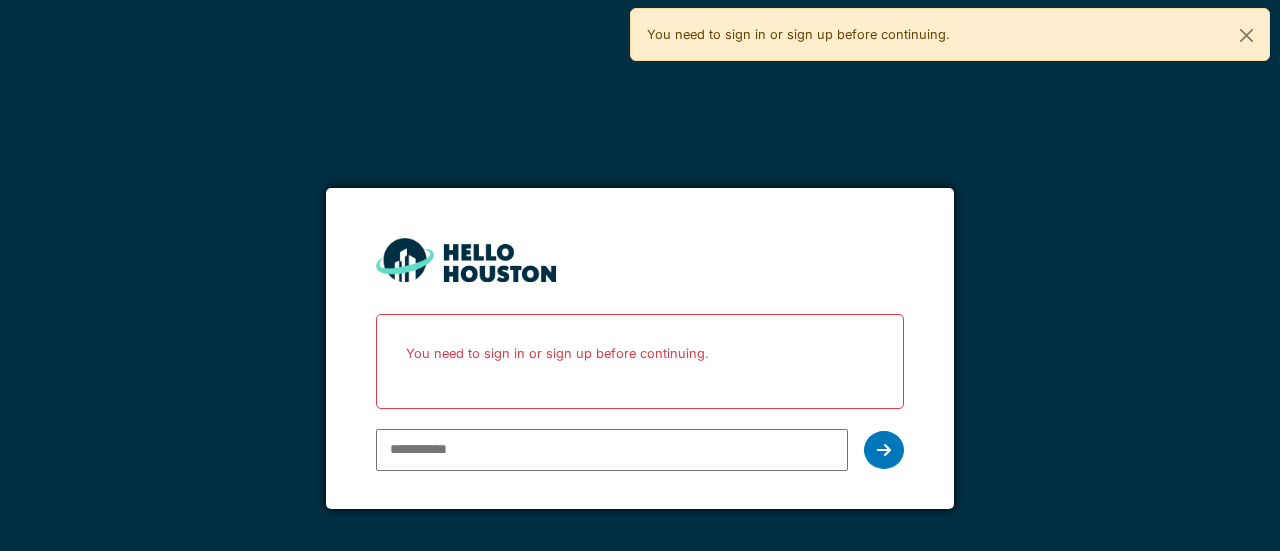 scroll, scrollTop: 0, scrollLeft: 0, axis: both 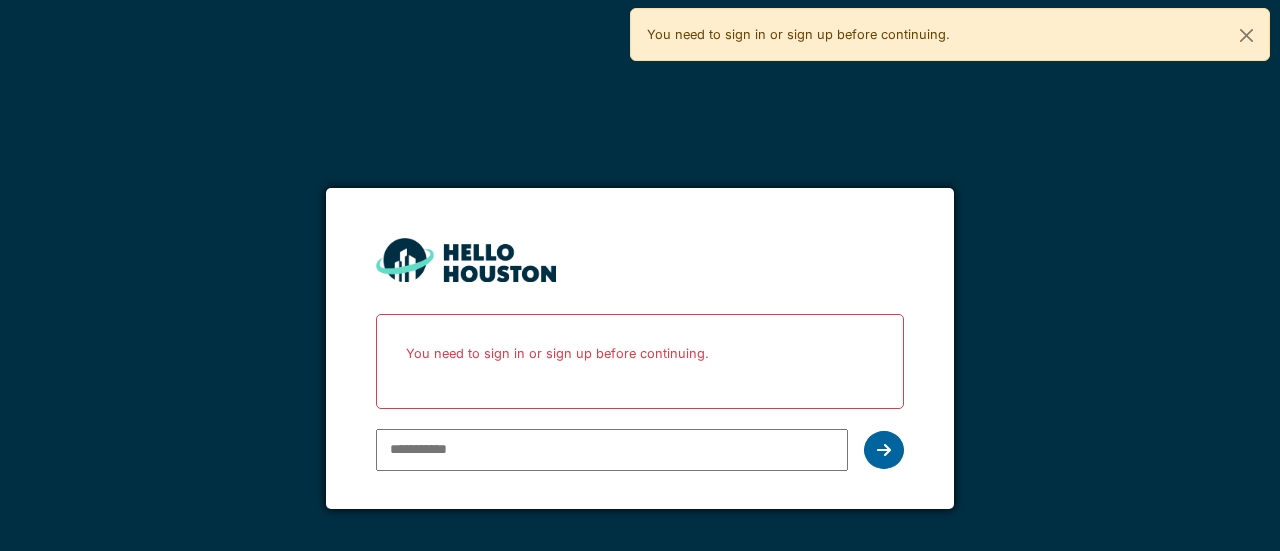 type on "**********" 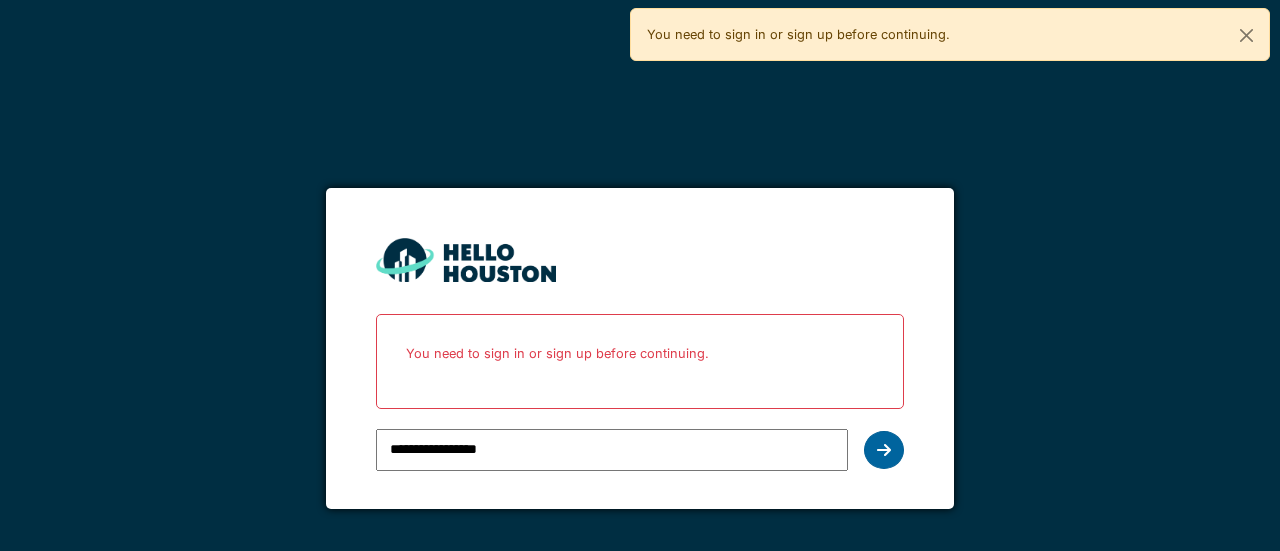 click at bounding box center [884, 450] 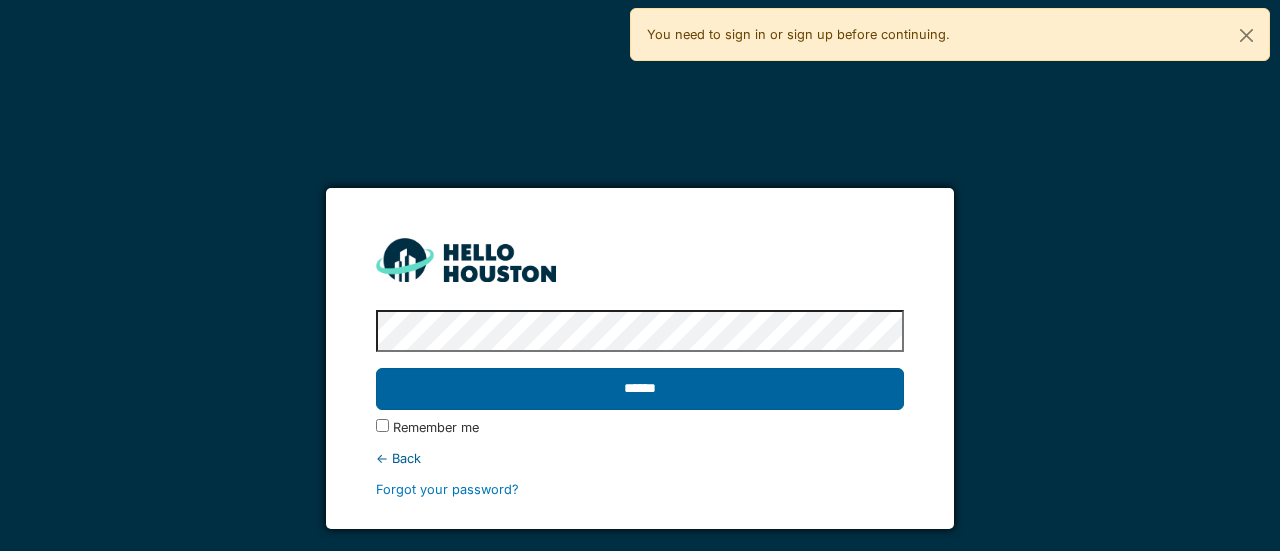 click on "******" at bounding box center (639, 389) 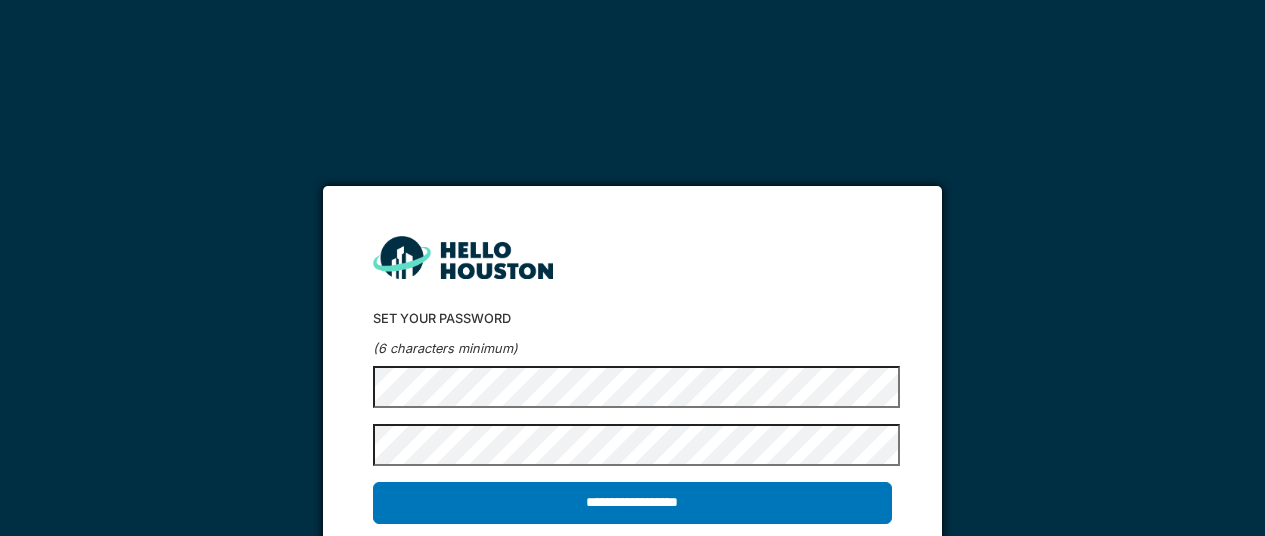 scroll, scrollTop: 0, scrollLeft: 0, axis: both 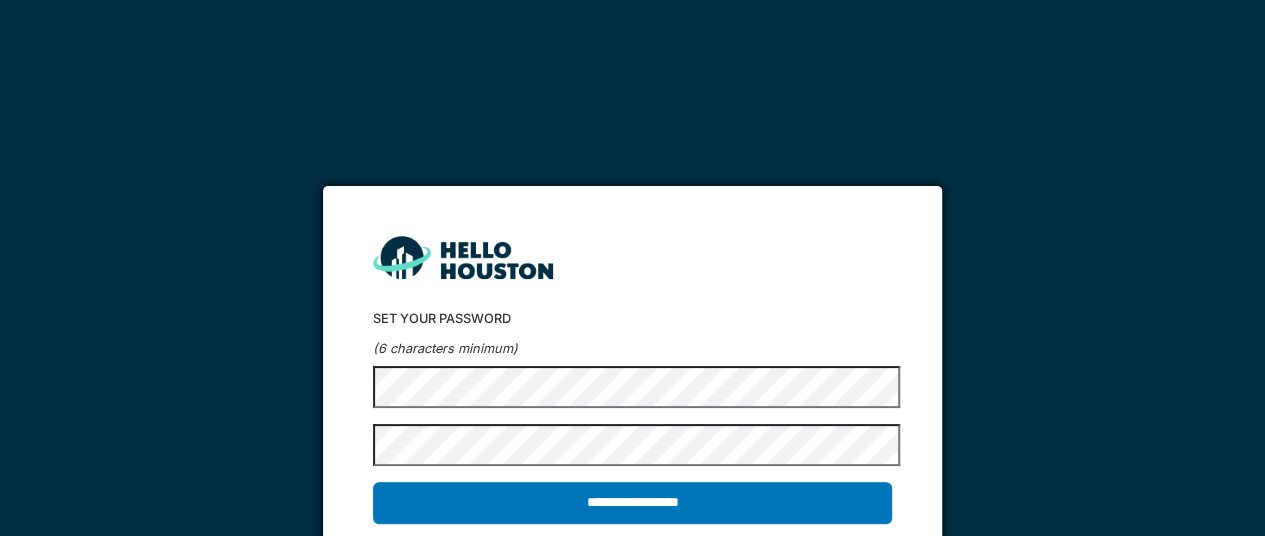 click on "**********" at bounding box center (632, 268) 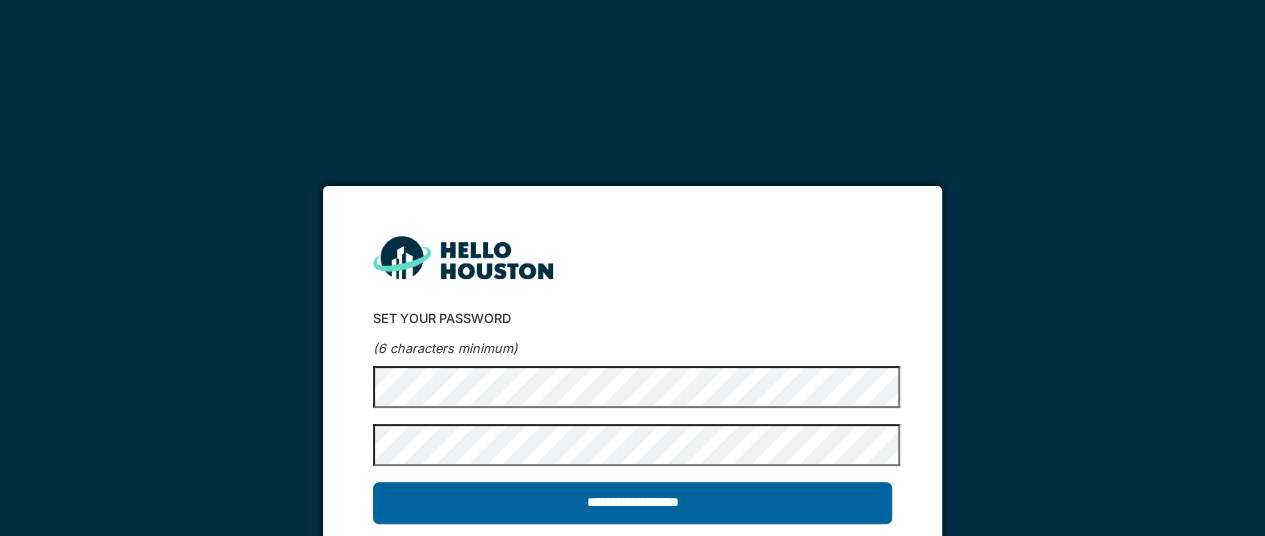 click on "**********" at bounding box center [633, 503] 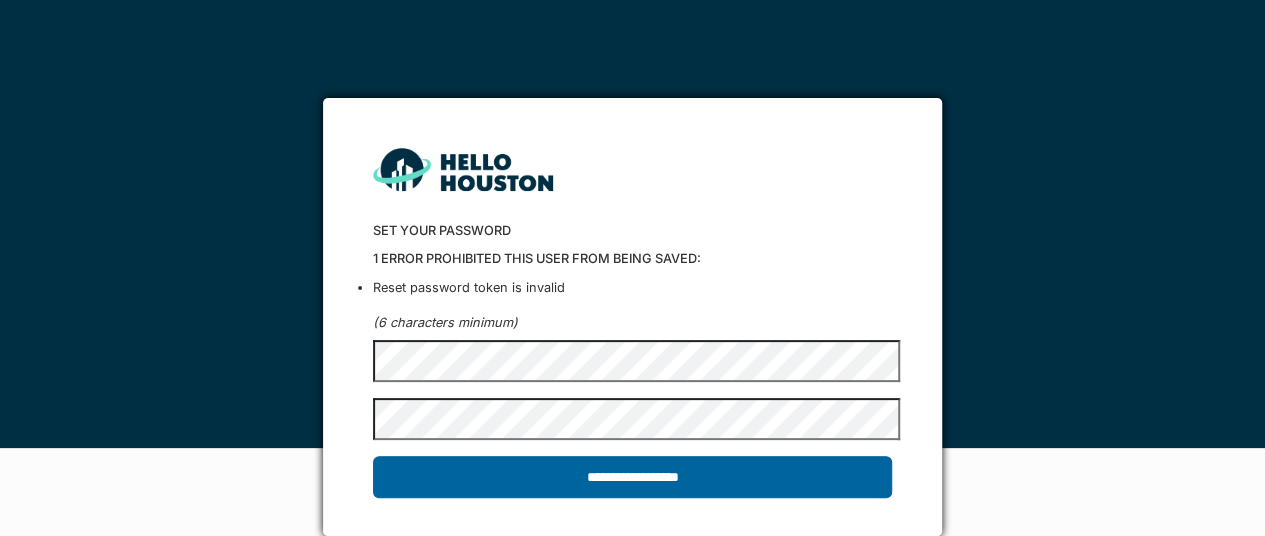 click on "**********" at bounding box center [633, 477] 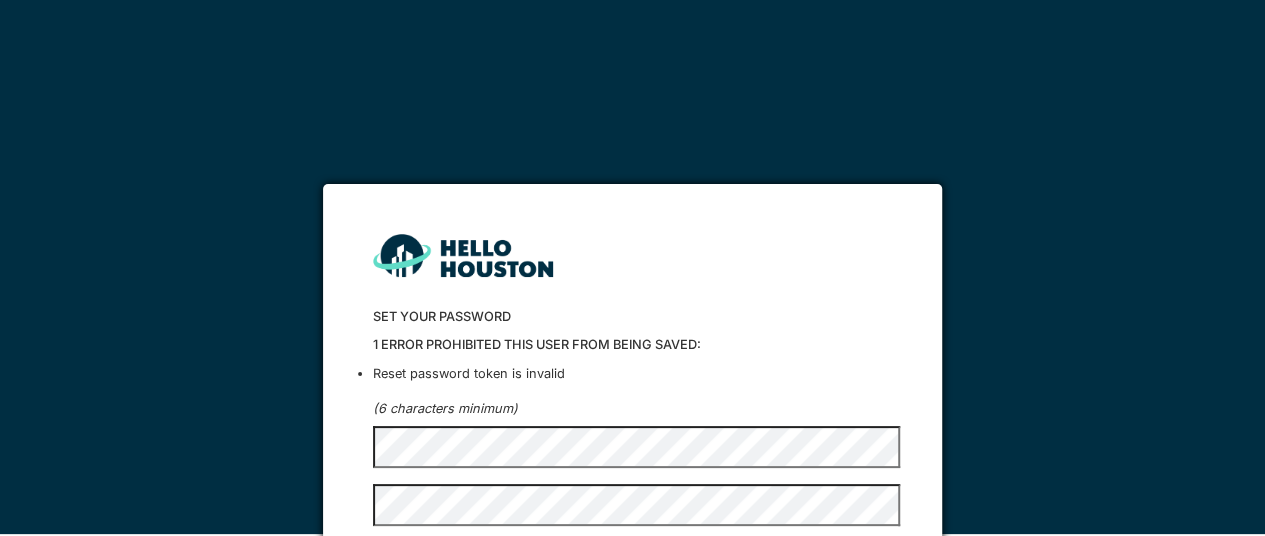 scroll, scrollTop: 0, scrollLeft: 0, axis: both 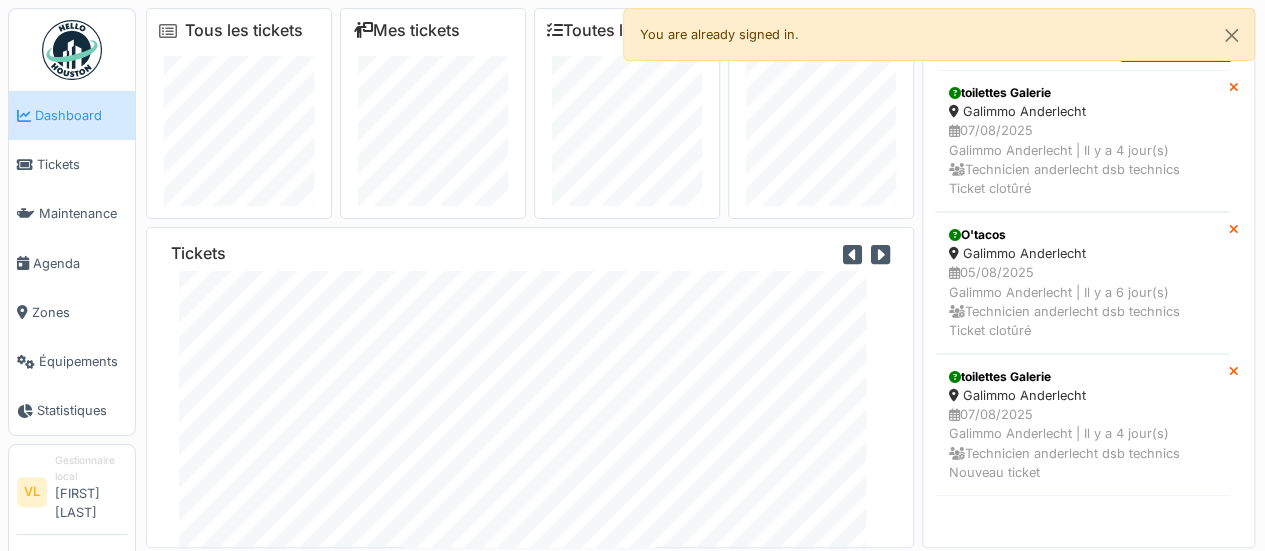 drag, startPoint x: 854, startPoint y: 35, endPoint x: 641, endPoint y: 41, distance: 213.08449 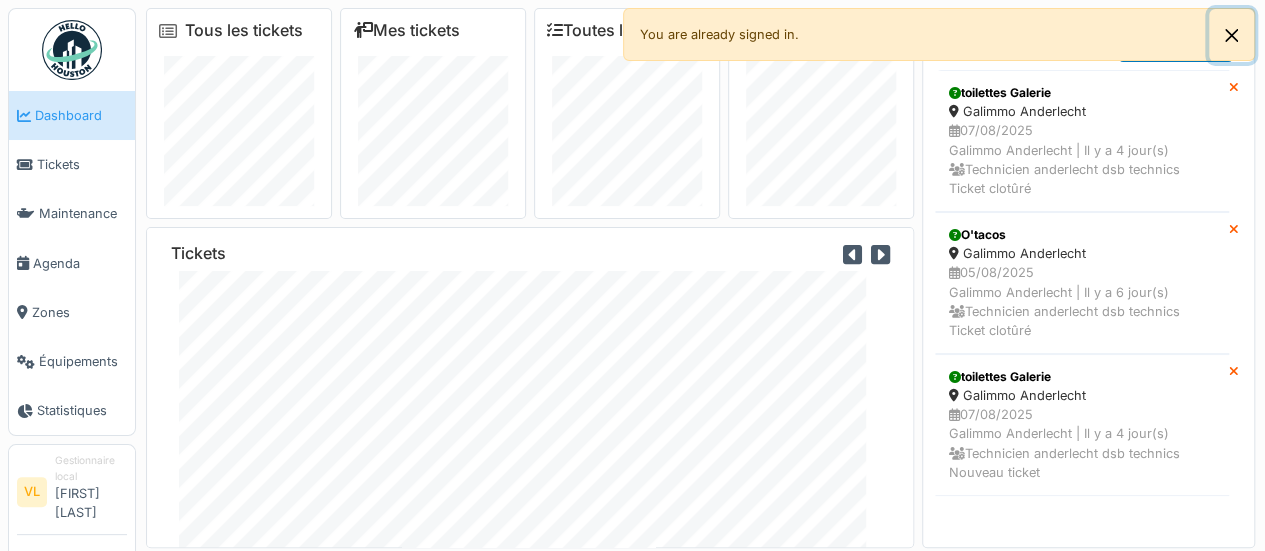 click at bounding box center [1231, 35] 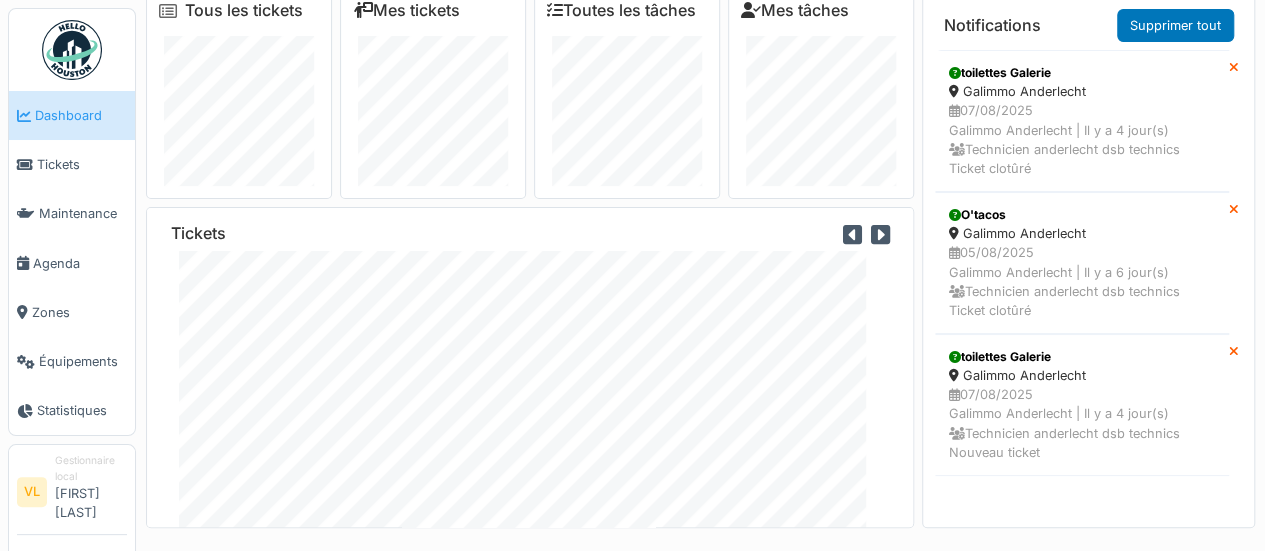 scroll, scrollTop: 0, scrollLeft: 0, axis: both 